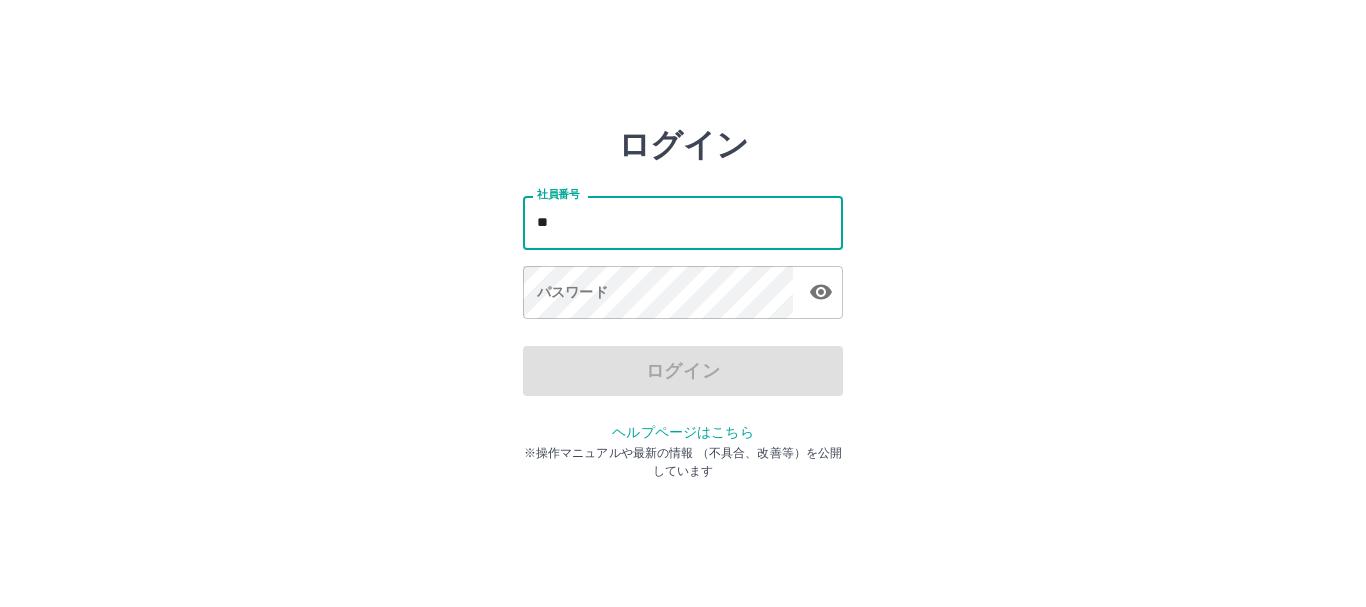 scroll, scrollTop: 0, scrollLeft: 0, axis: both 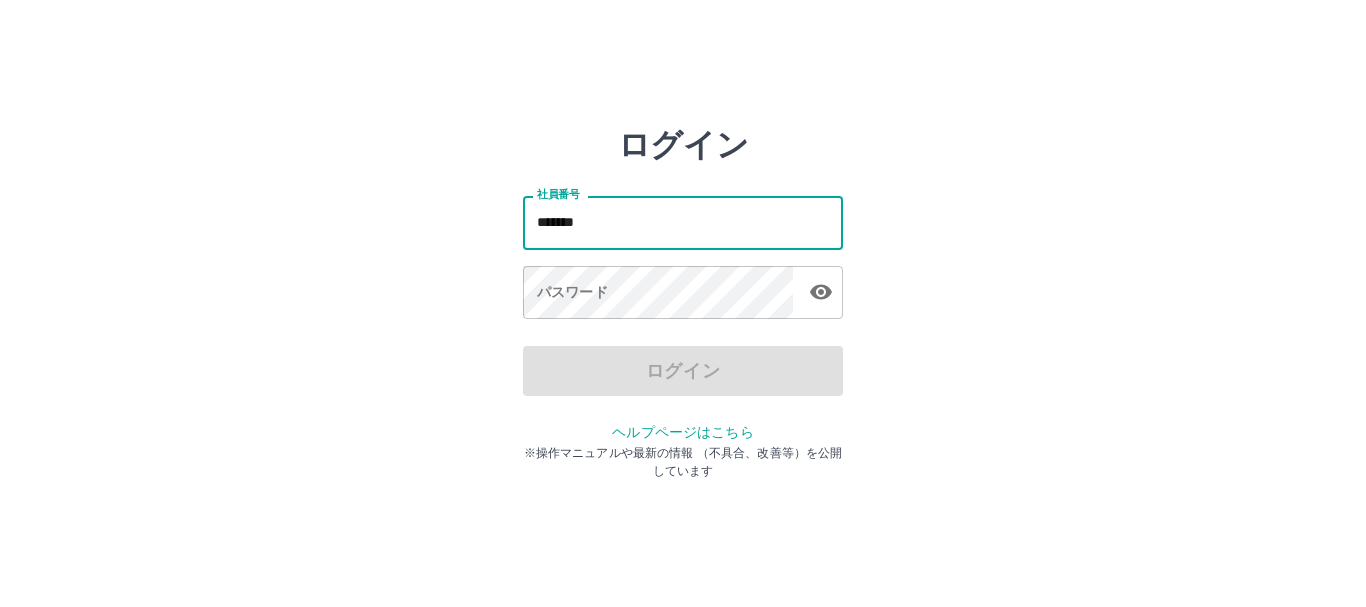 type on "*******" 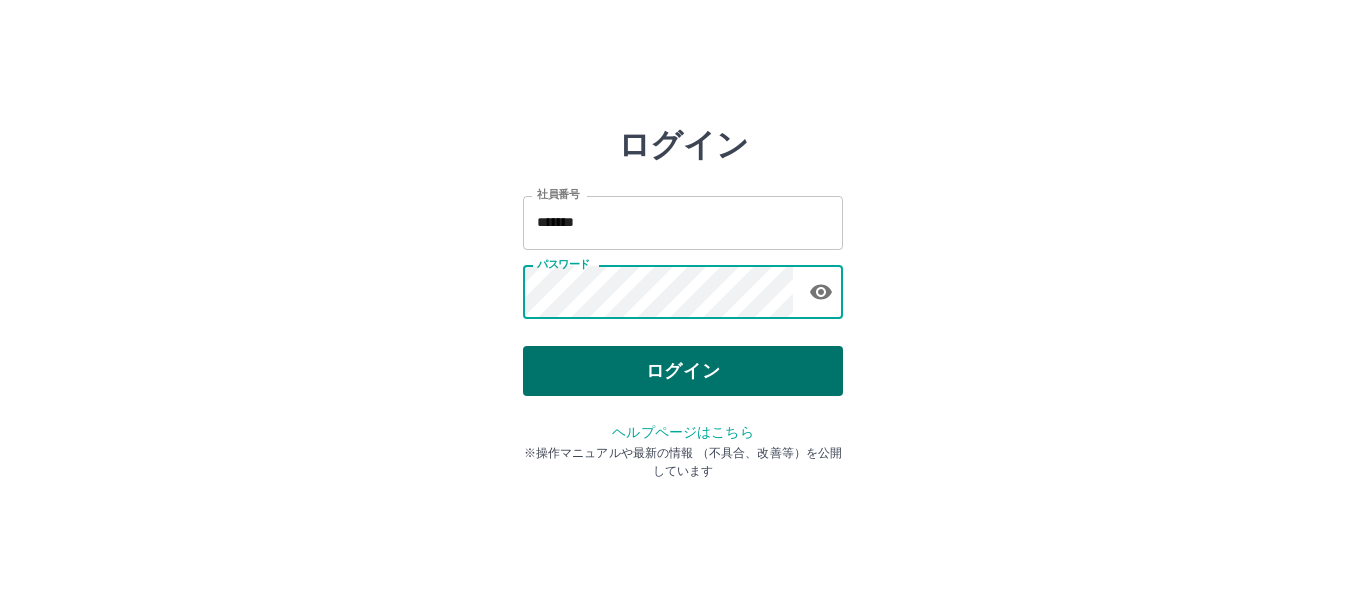 click on "ログイン" at bounding box center (683, 371) 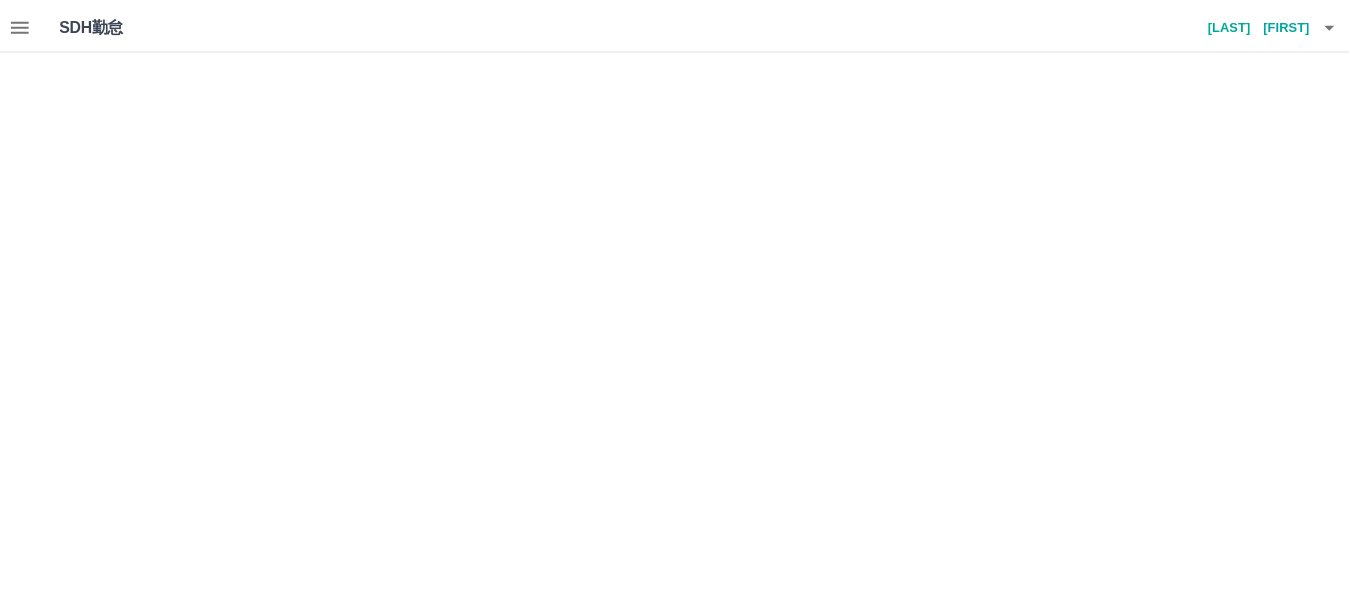 scroll, scrollTop: 0, scrollLeft: 0, axis: both 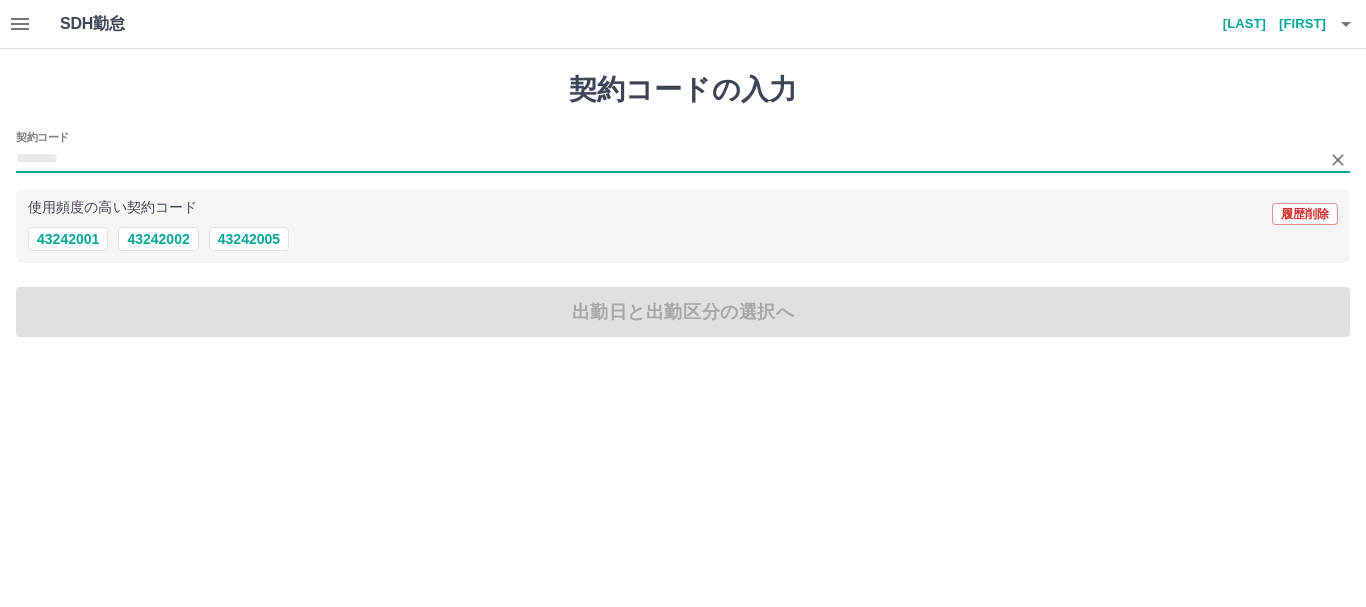 drag, startPoint x: 334, startPoint y: 149, endPoint x: 179, endPoint y: 203, distance: 164.13713 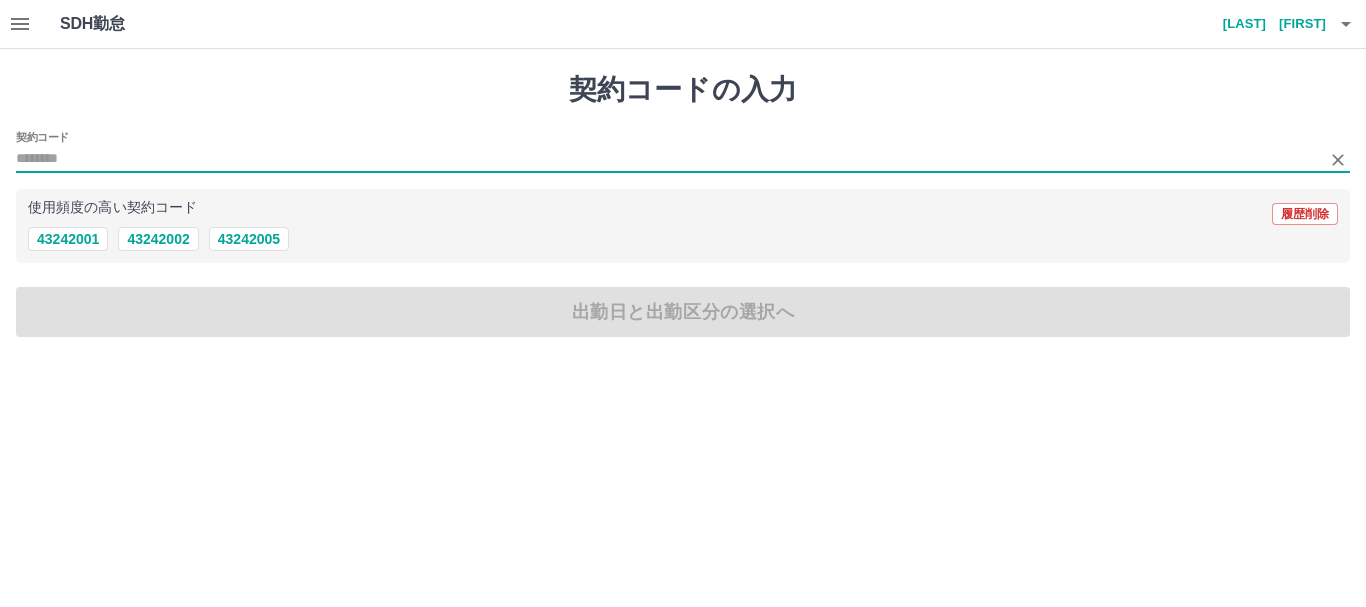 click on "契約コード" at bounding box center [668, 159] 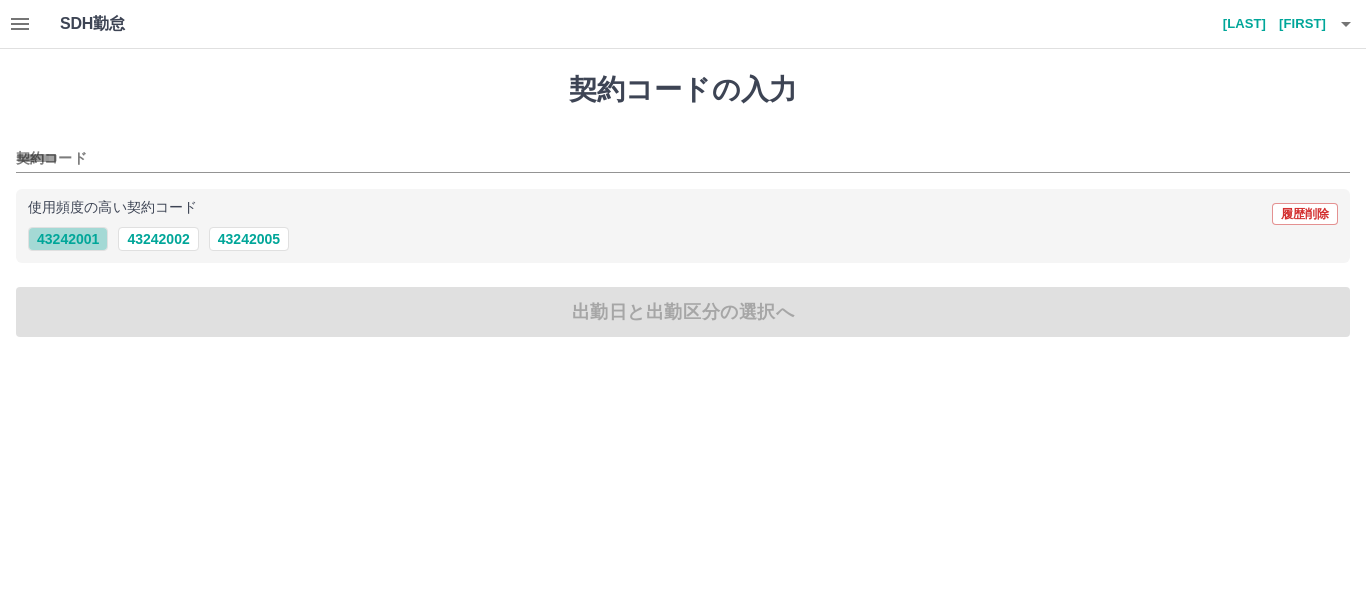 drag, startPoint x: 86, startPoint y: 231, endPoint x: 103, endPoint y: 248, distance: 24.04163 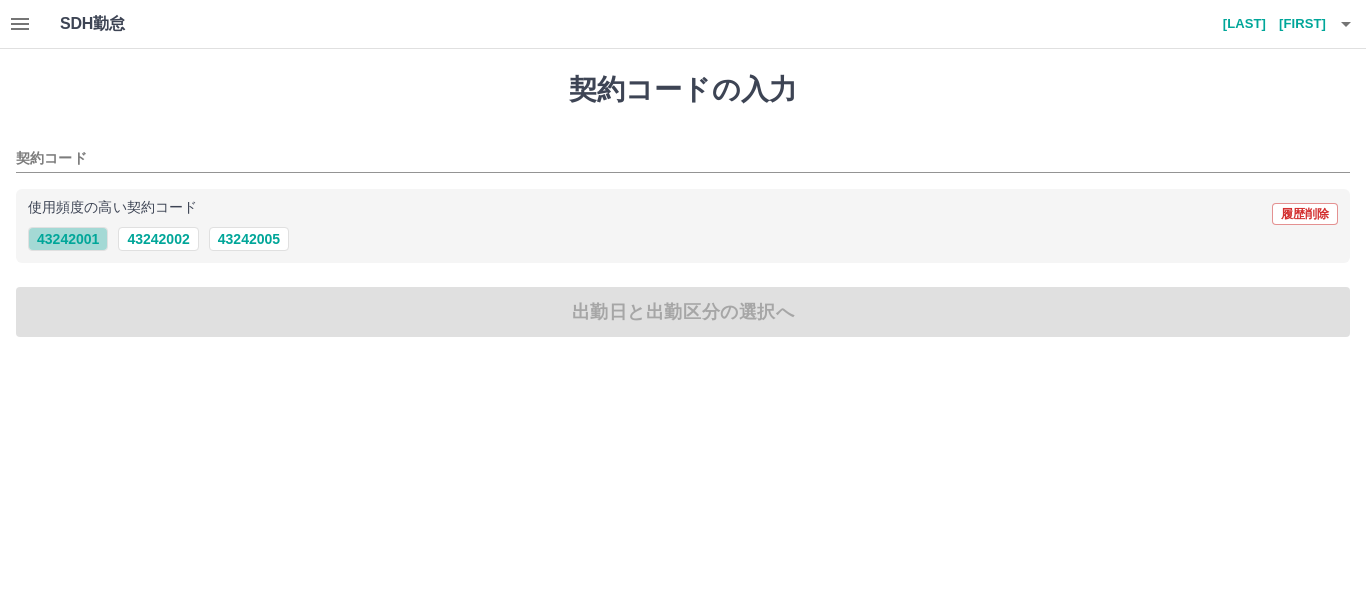 click on "43242001" at bounding box center (68, 239) 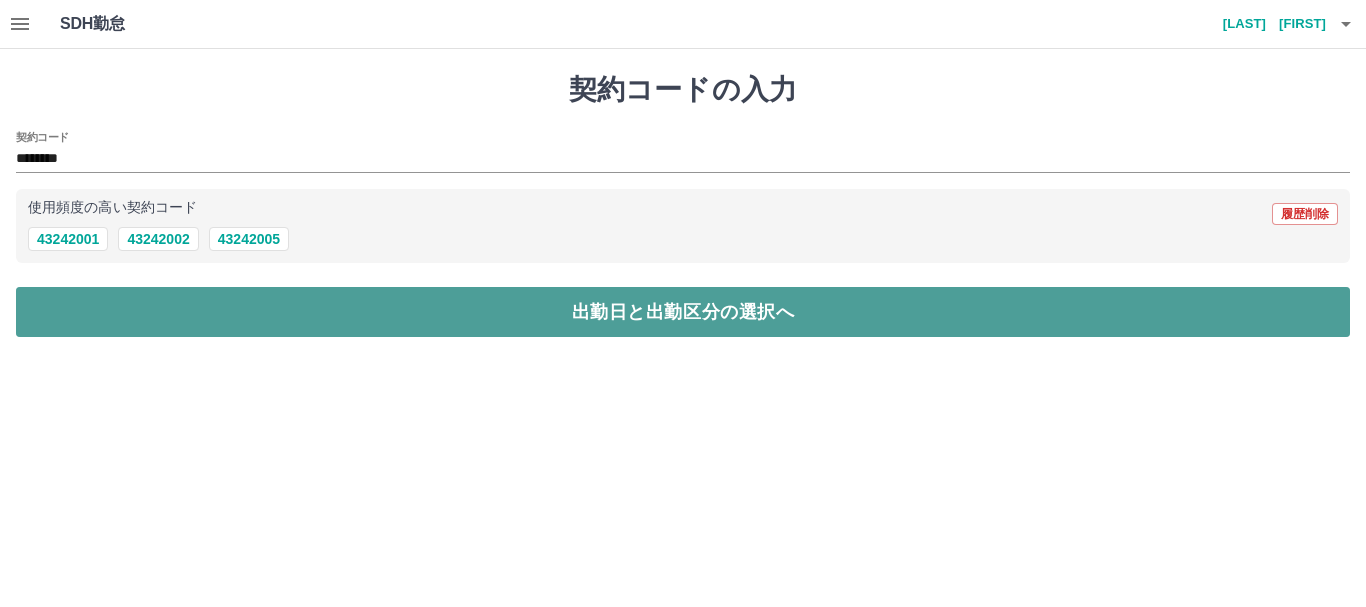 click on "出勤日と出勤区分の選択へ" at bounding box center [683, 312] 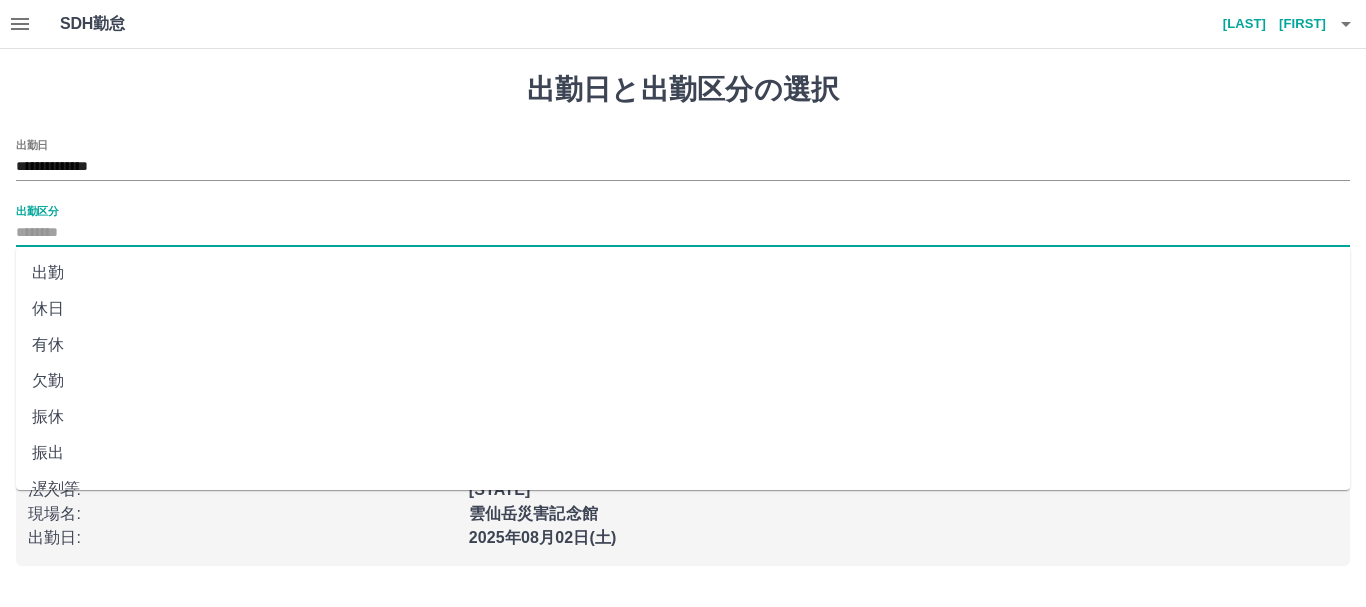 click on "出勤区分" at bounding box center (683, 233) 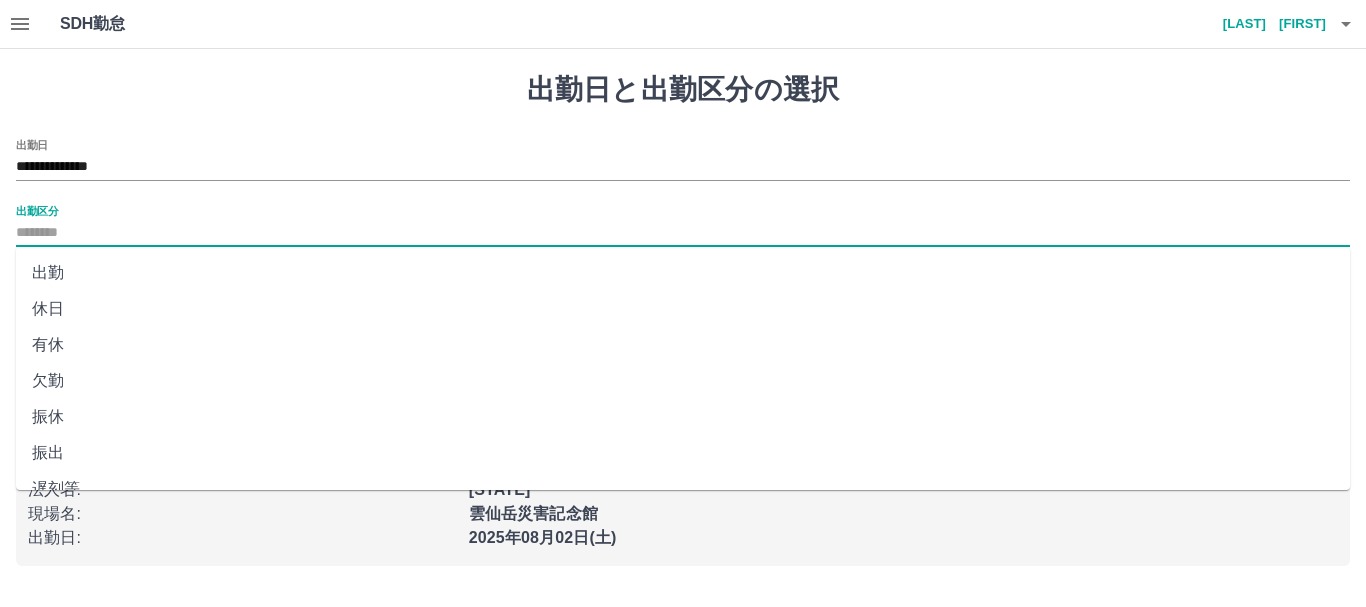 click on "出勤" at bounding box center (683, 273) 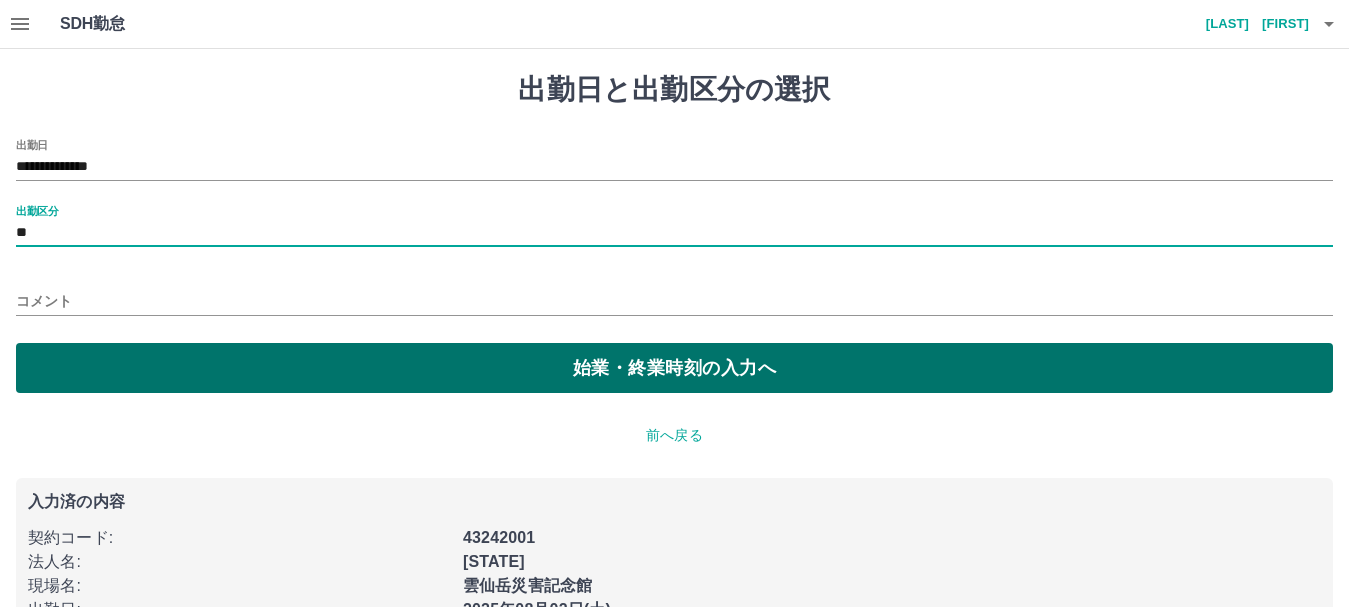 click on "始業・終業時刻の入力へ" at bounding box center (674, 368) 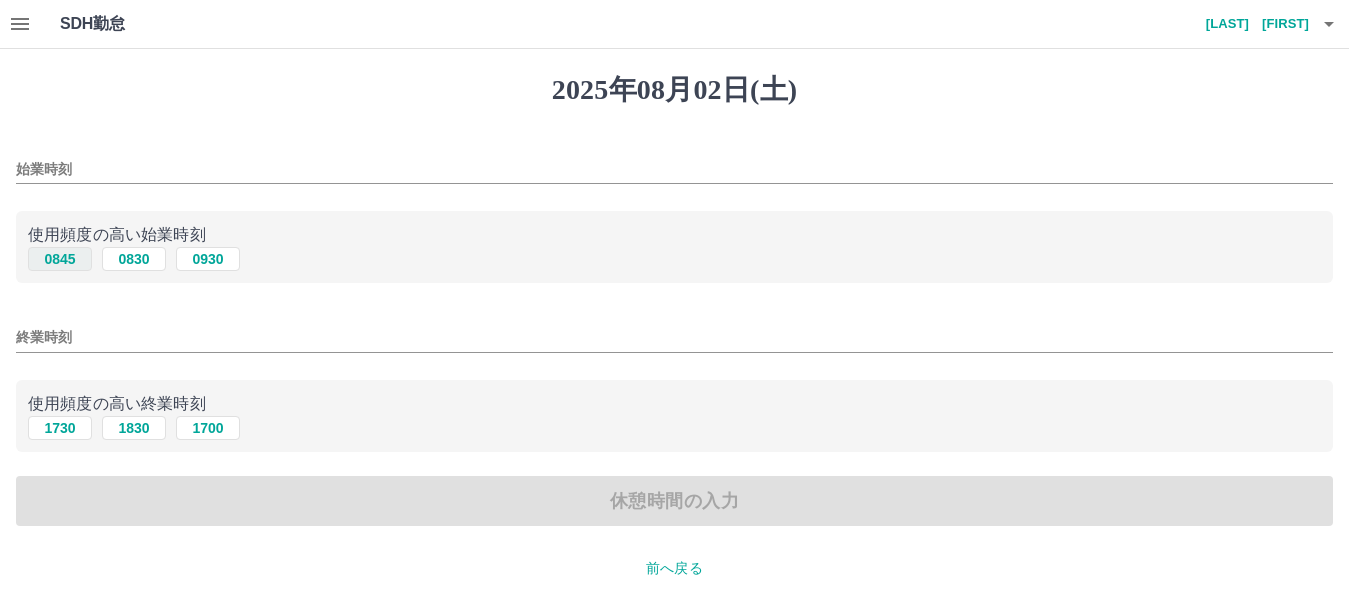 click on "0845" at bounding box center [60, 259] 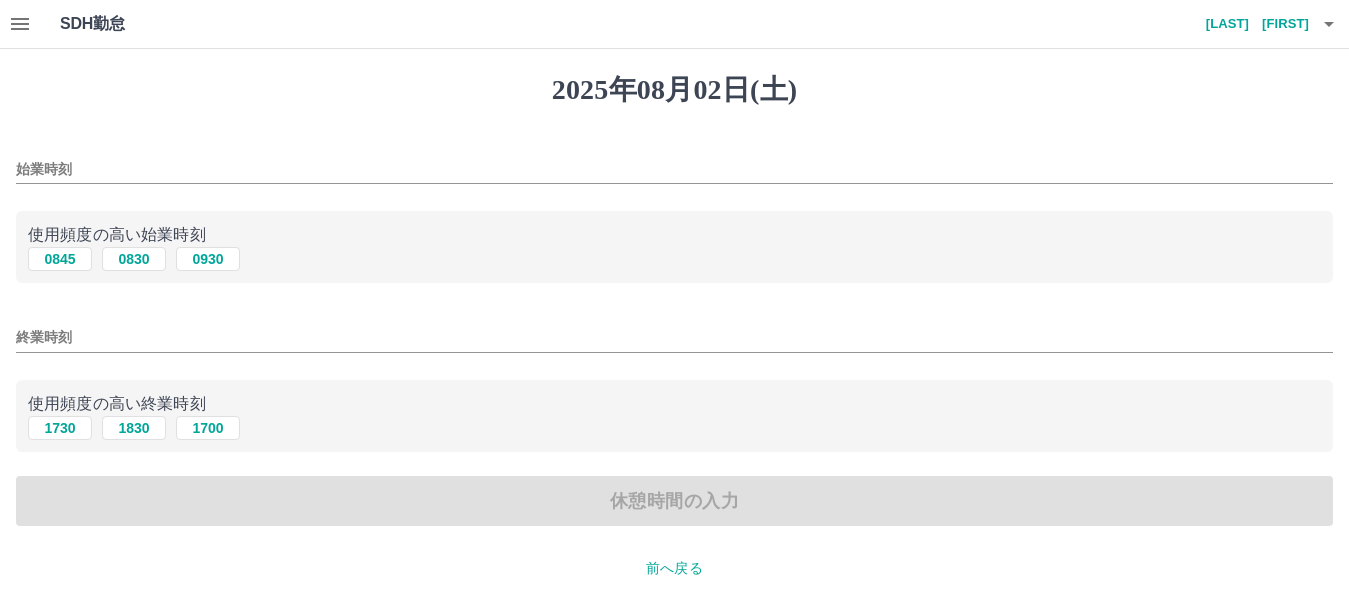 type on "****" 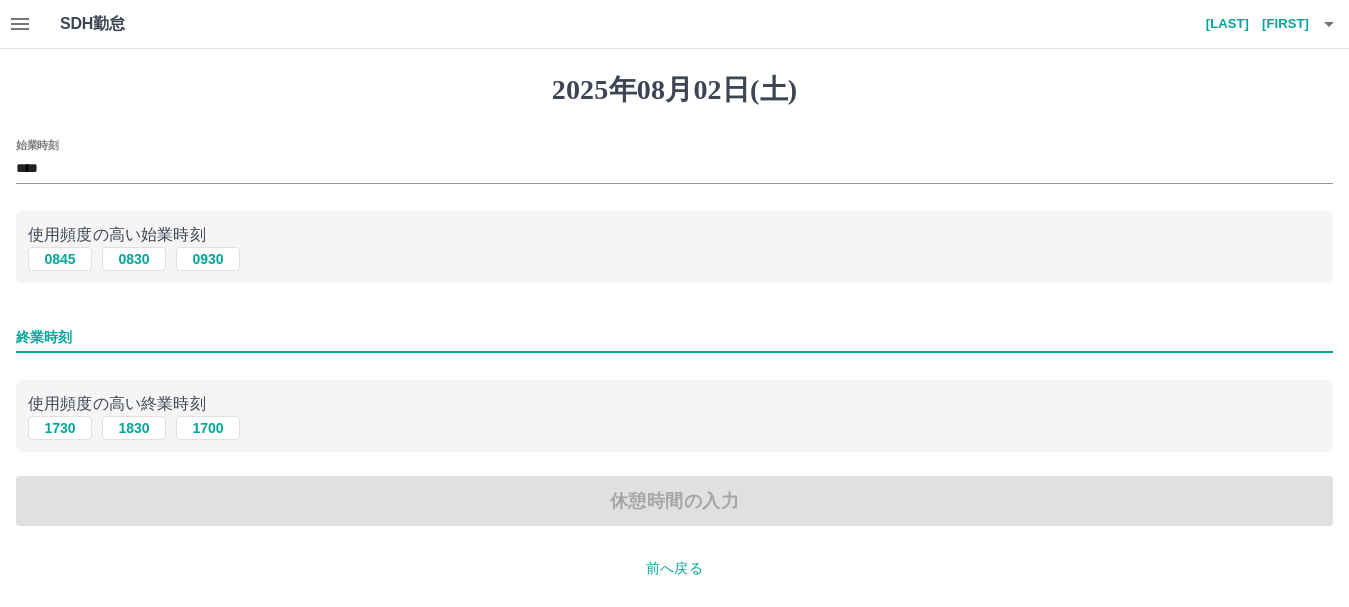 click on "終業時刻" at bounding box center [674, 337] 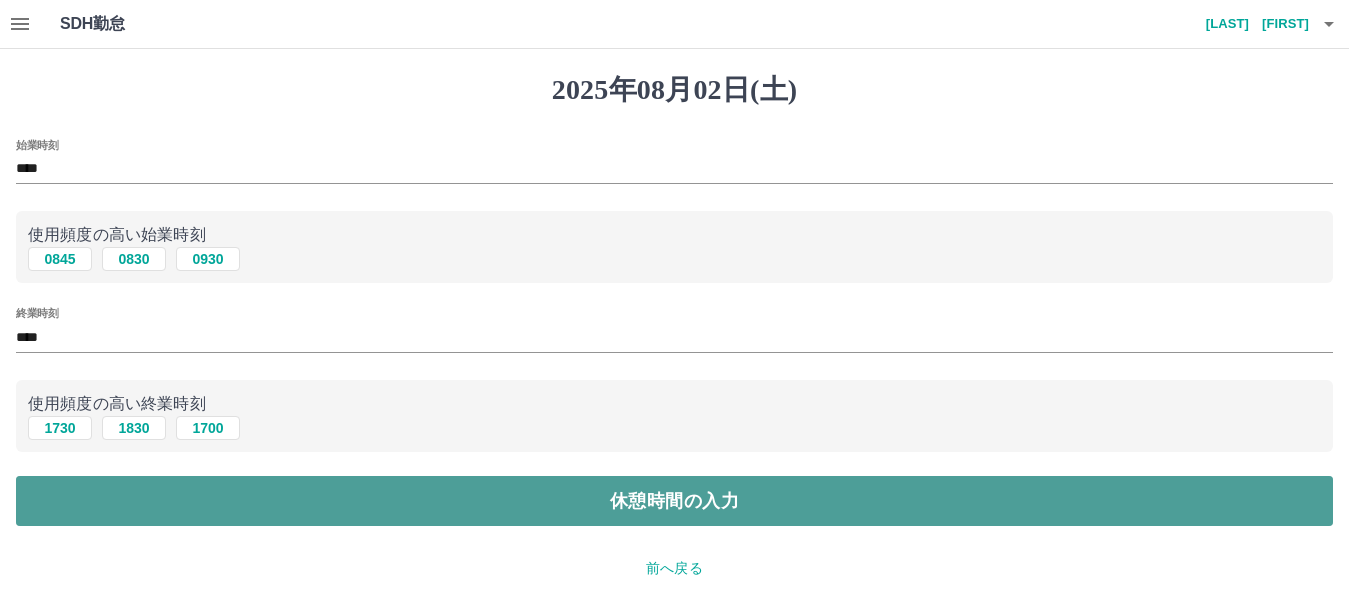 click on "休憩時間の入力" at bounding box center (674, 501) 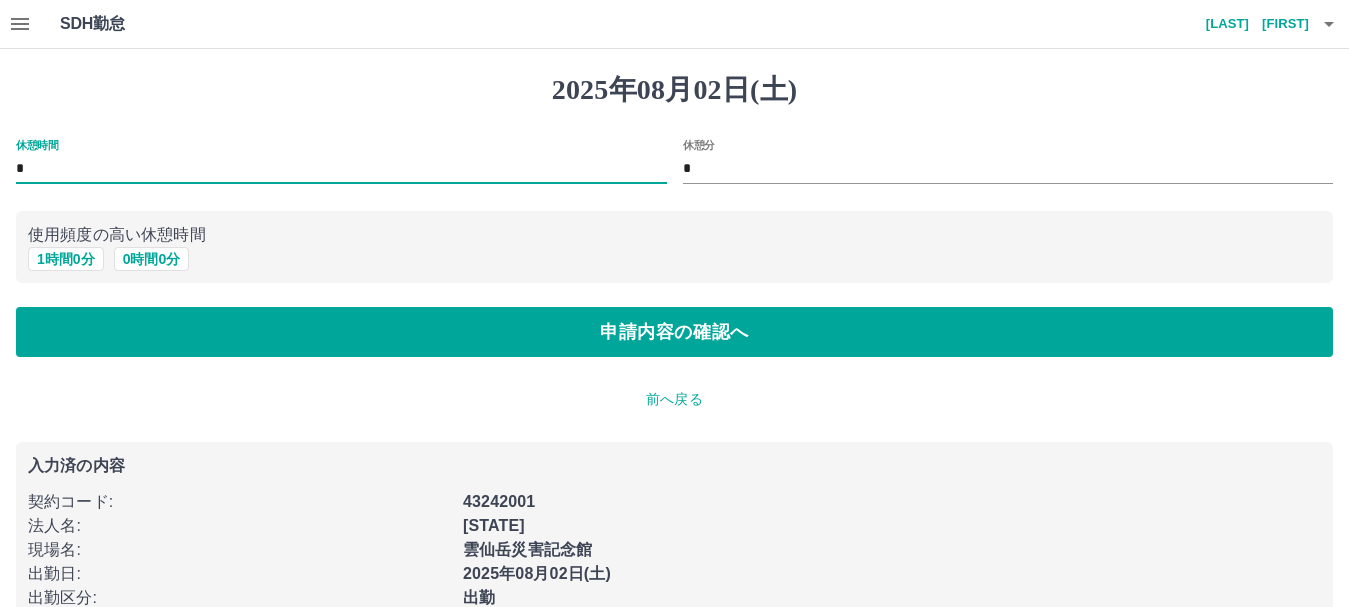 click on "*" at bounding box center [341, 169] 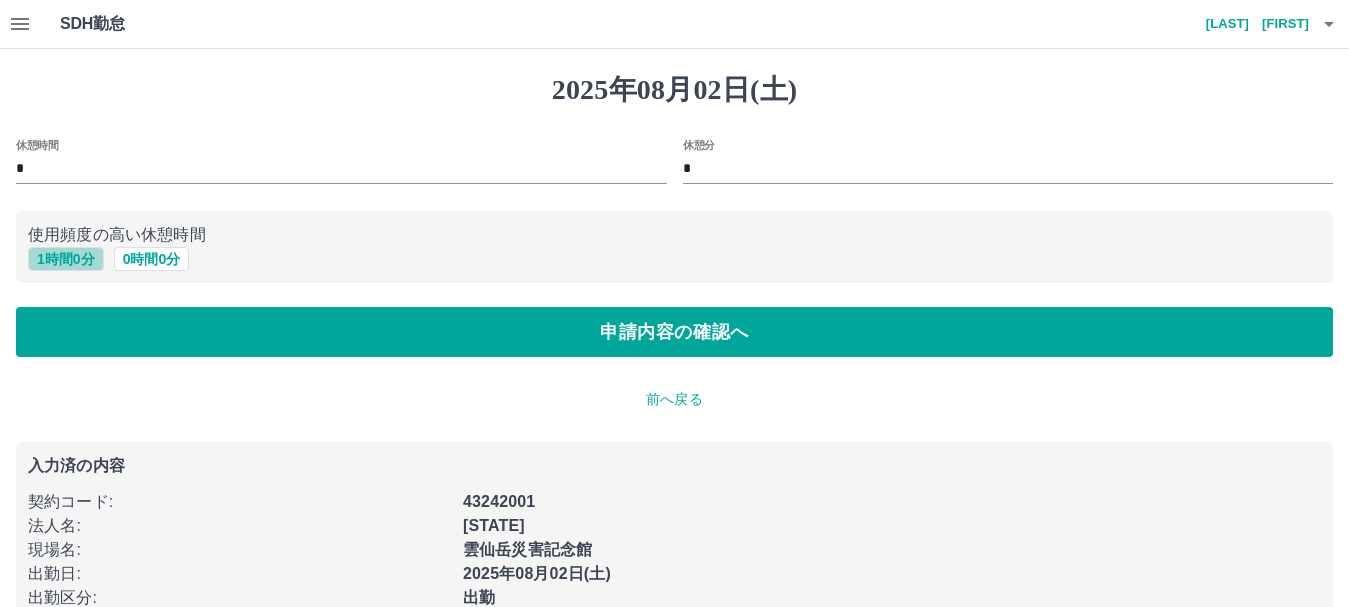 click on "1 時間 0 分" at bounding box center [66, 259] 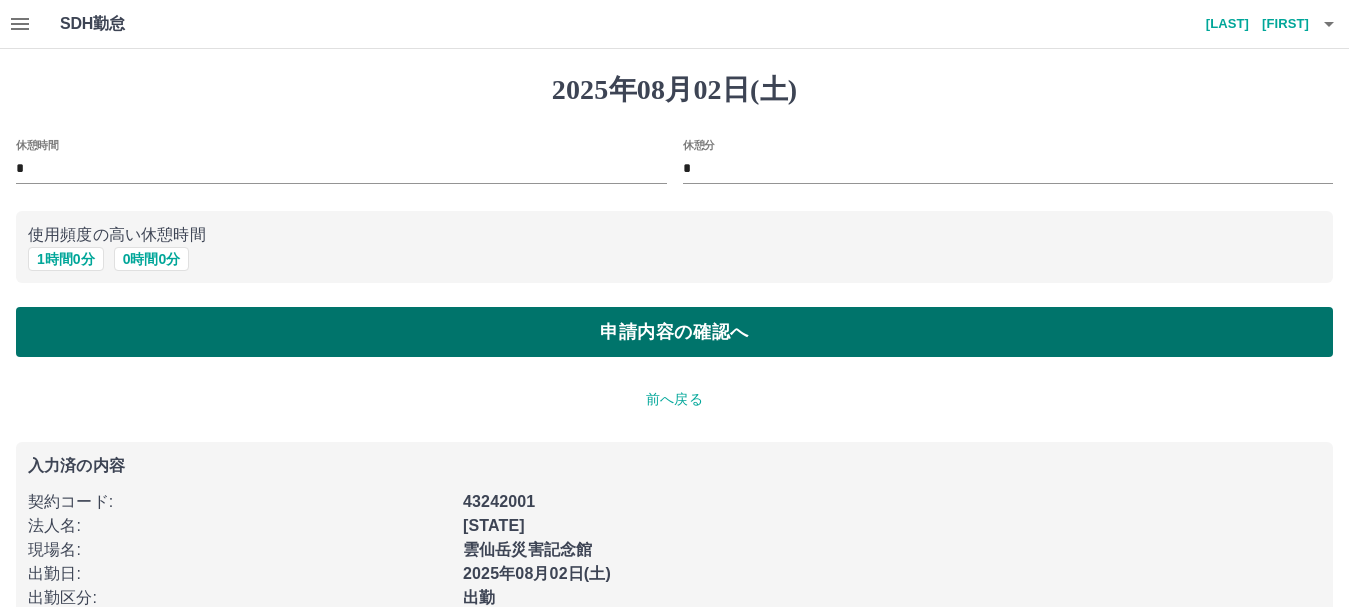 click on "申請内容の確認へ" at bounding box center [674, 332] 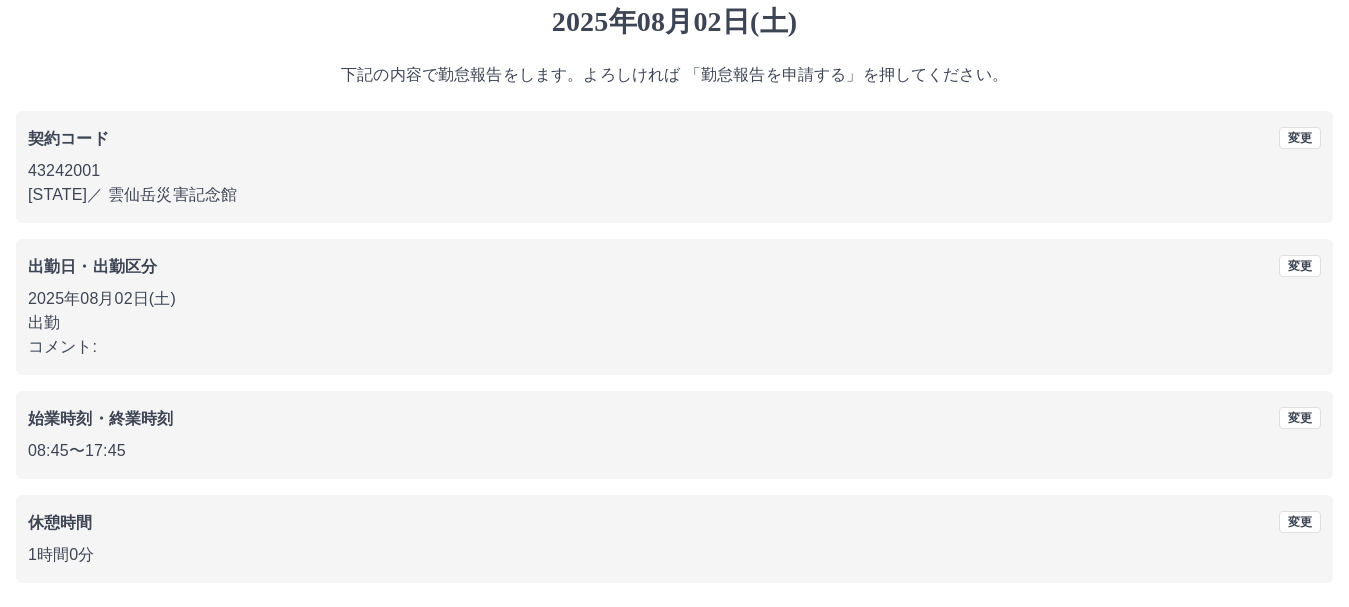 scroll, scrollTop: 142, scrollLeft: 0, axis: vertical 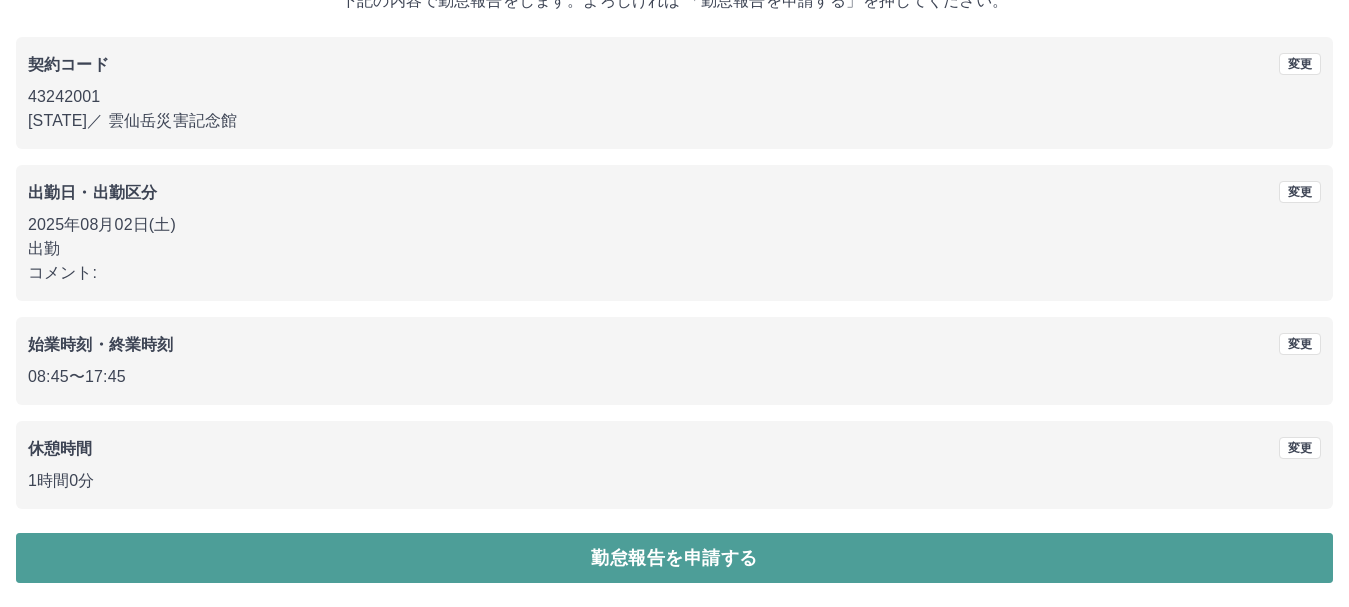 click on "勤怠報告を申請する" at bounding box center (674, 558) 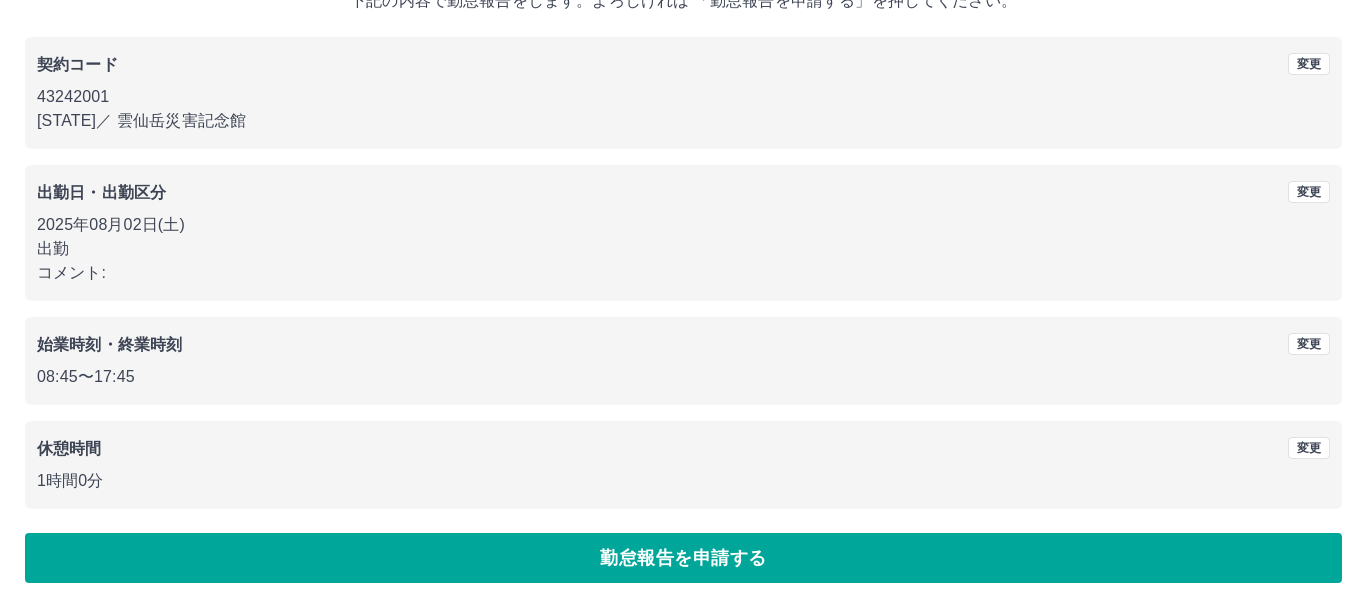 scroll, scrollTop: 0, scrollLeft: 0, axis: both 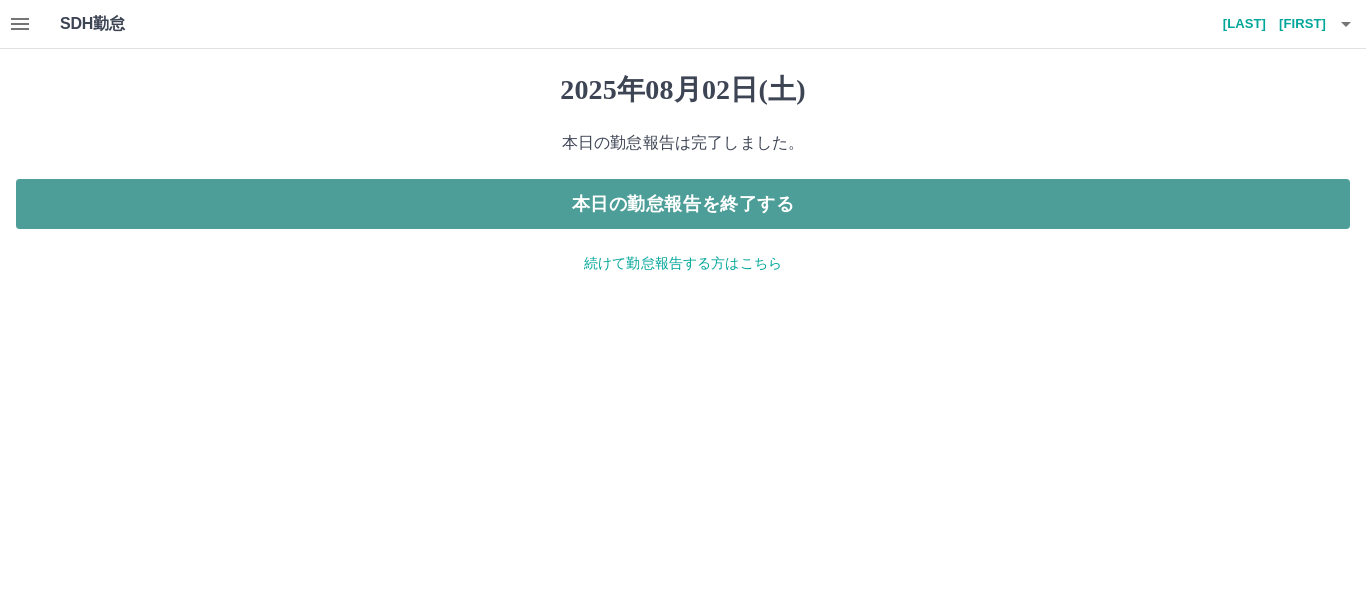 click on "本日の勤怠報告を終了する" at bounding box center [683, 204] 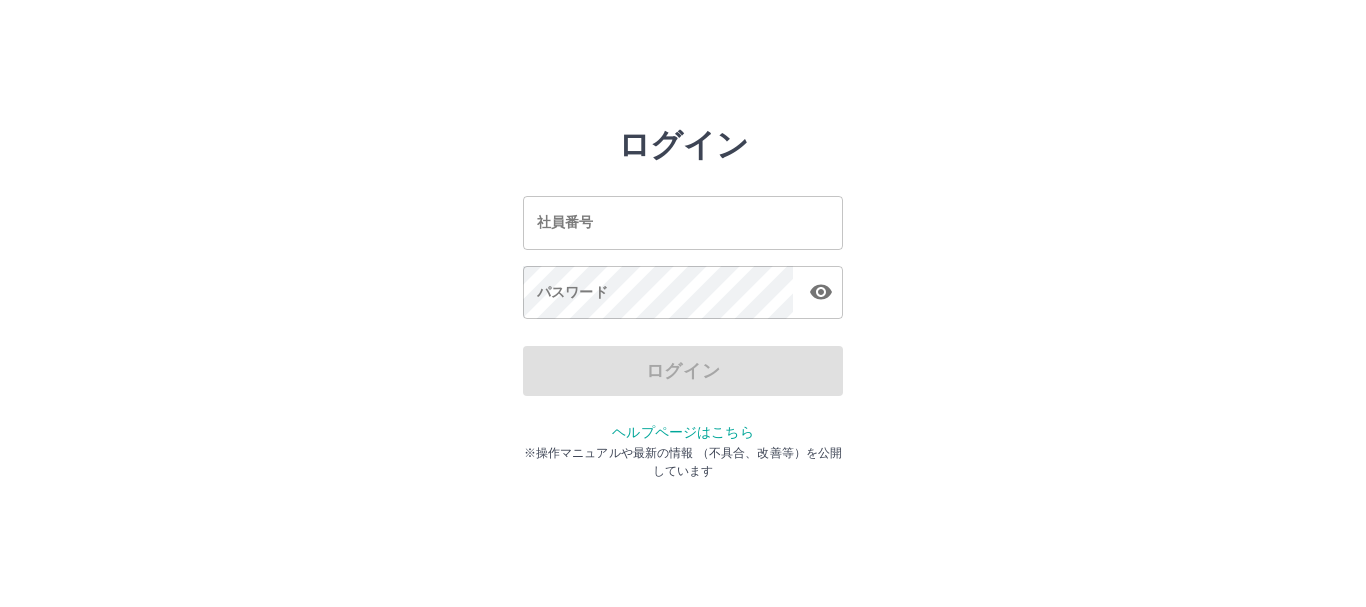 scroll, scrollTop: 0, scrollLeft: 0, axis: both 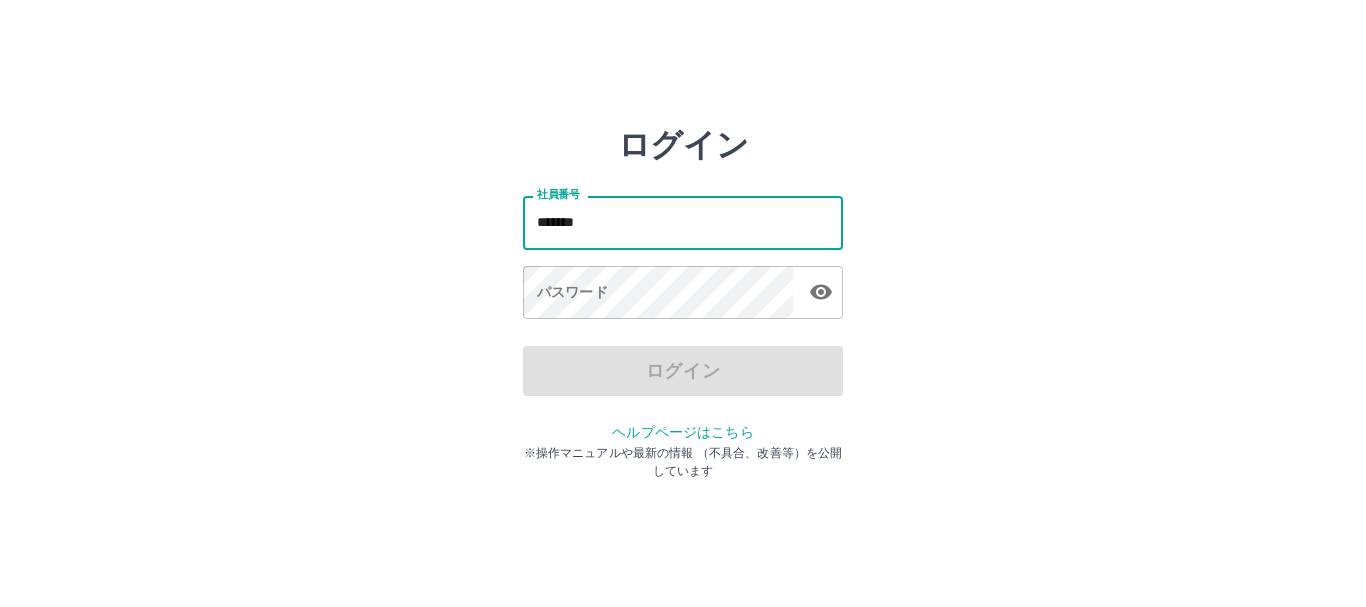 type on "*******" 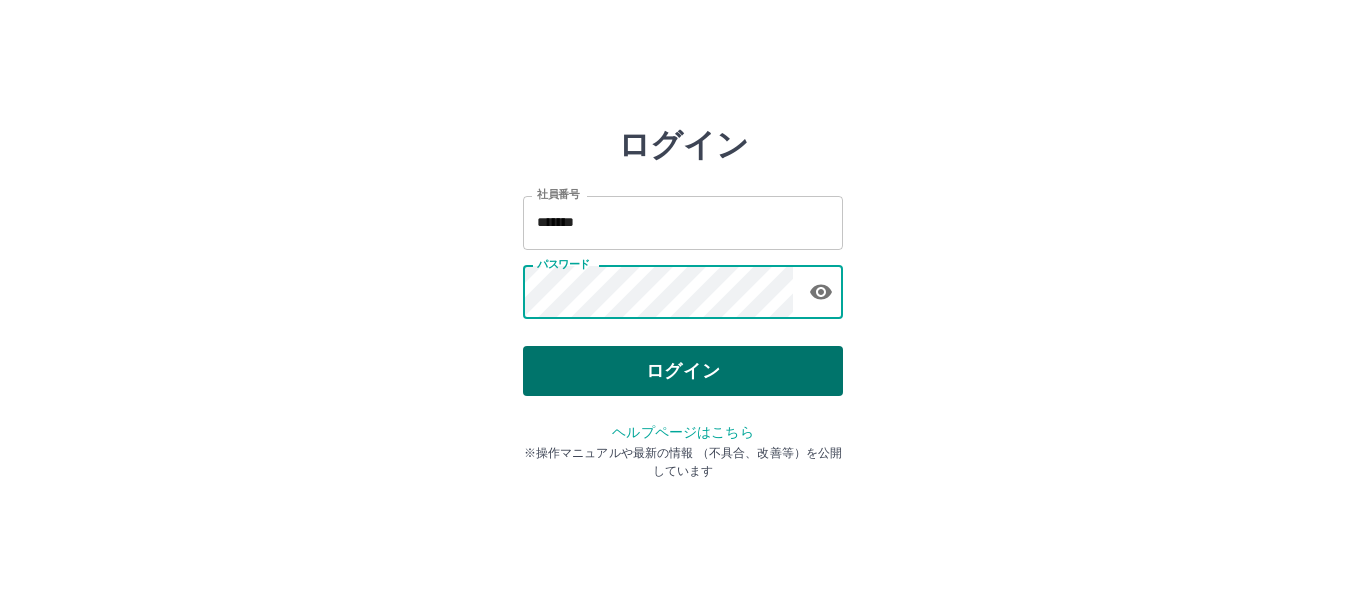 click on "ログイン" at bounding box center [683, 371] 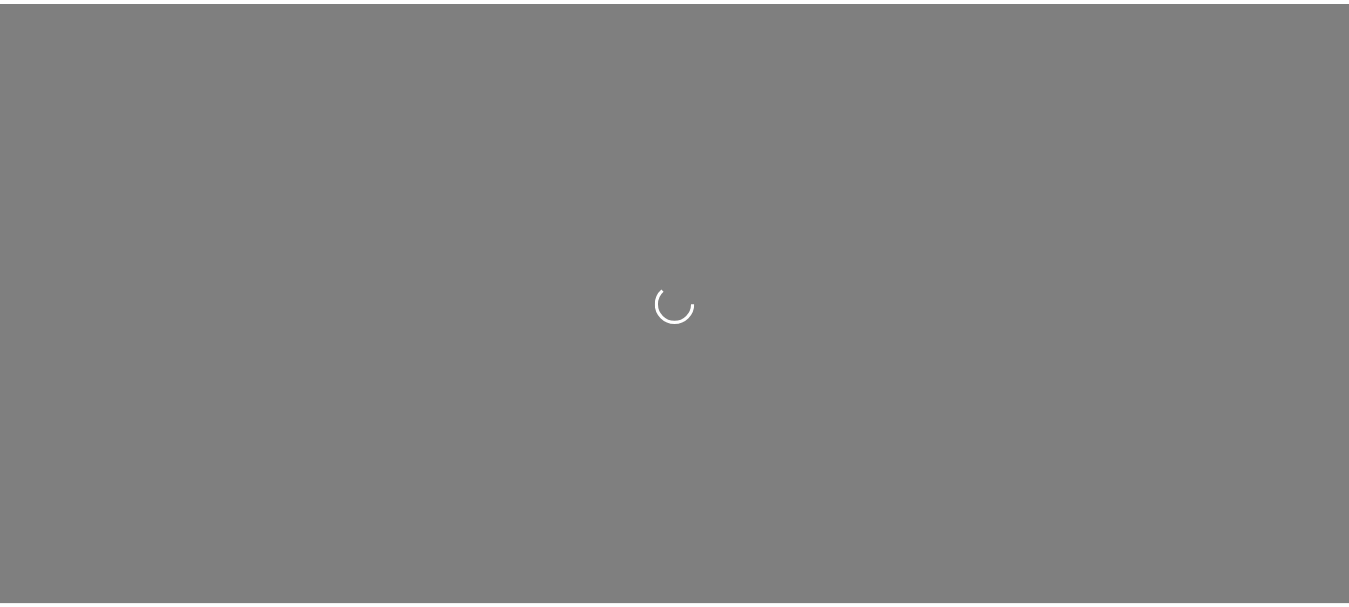 scroll, scrollTop: 0, scrollLeft: 0, axis: both 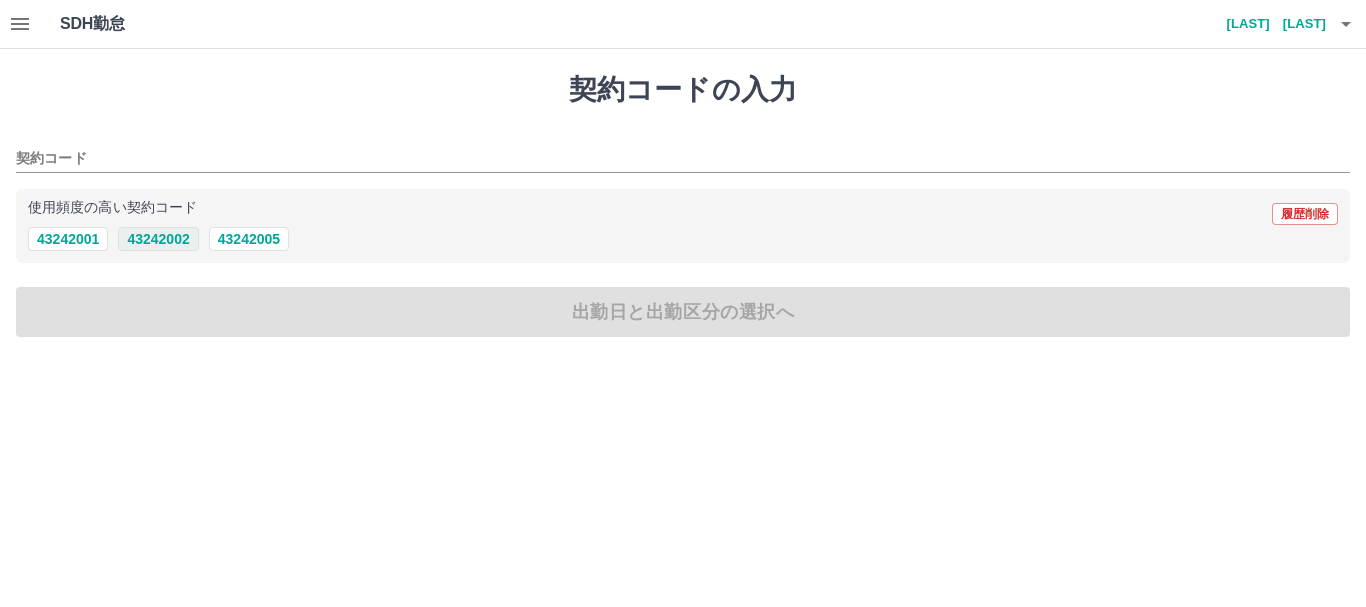 click on "43242002" at bounding box center [158, 239] 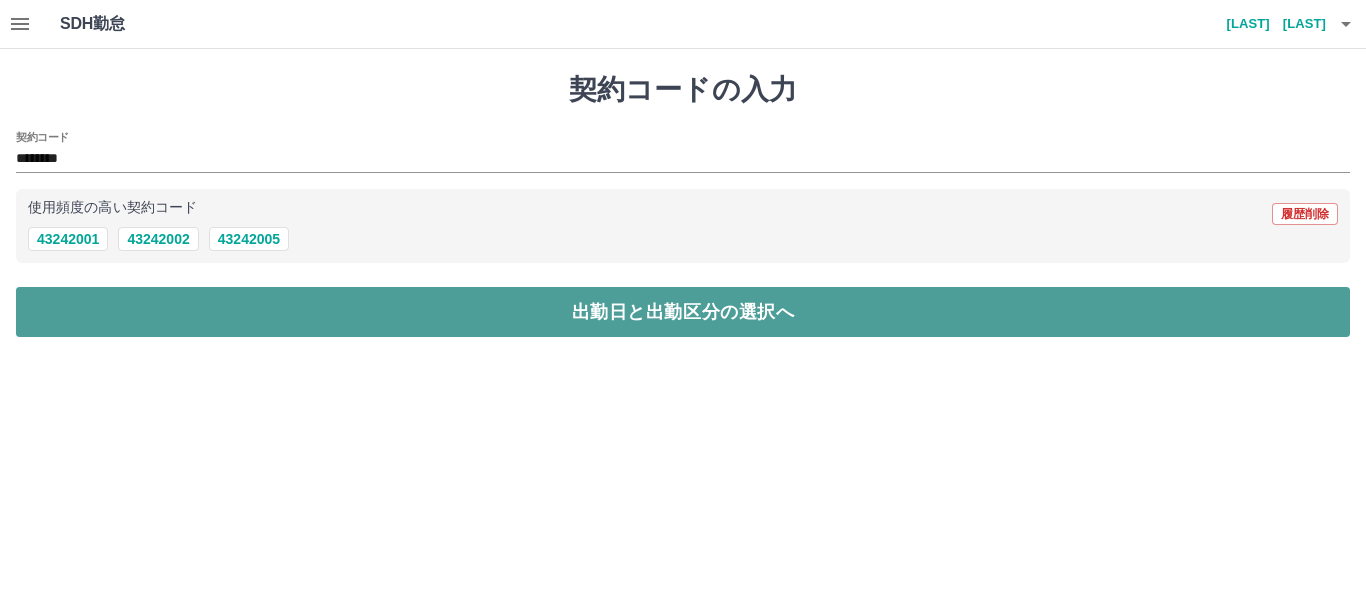click on "出勤日と出勤区分の選択へ" at bounding box center (683, 312) 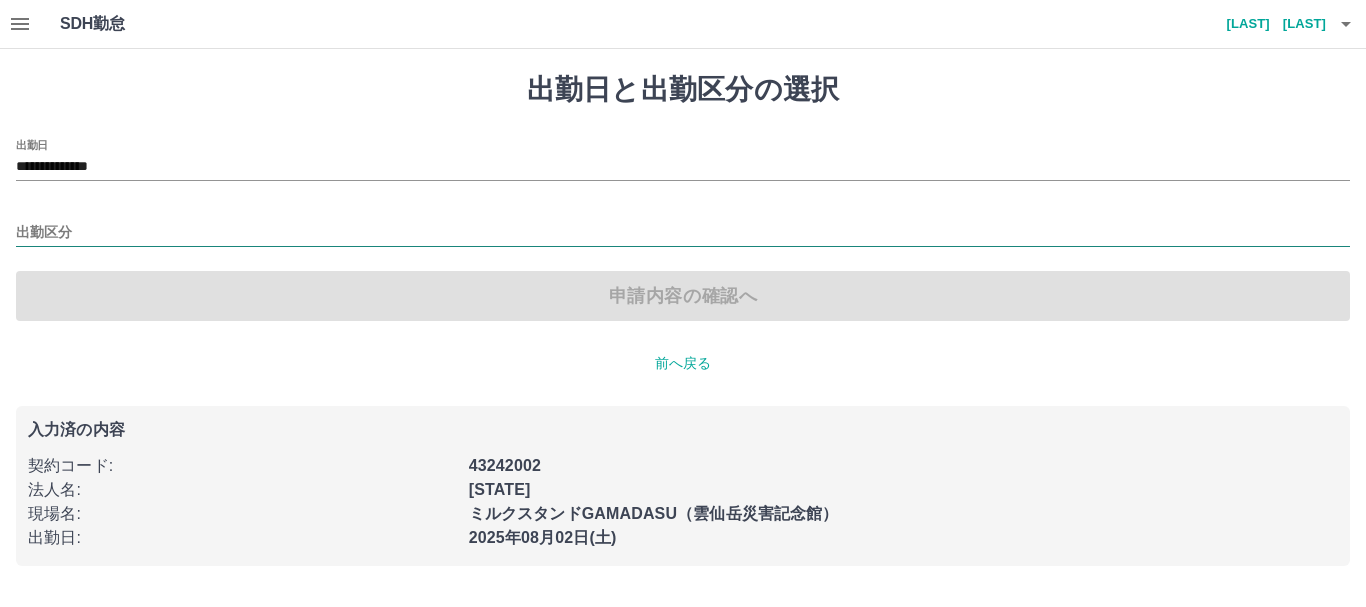 click on "出勤区分" at bounding box center (683, 233) 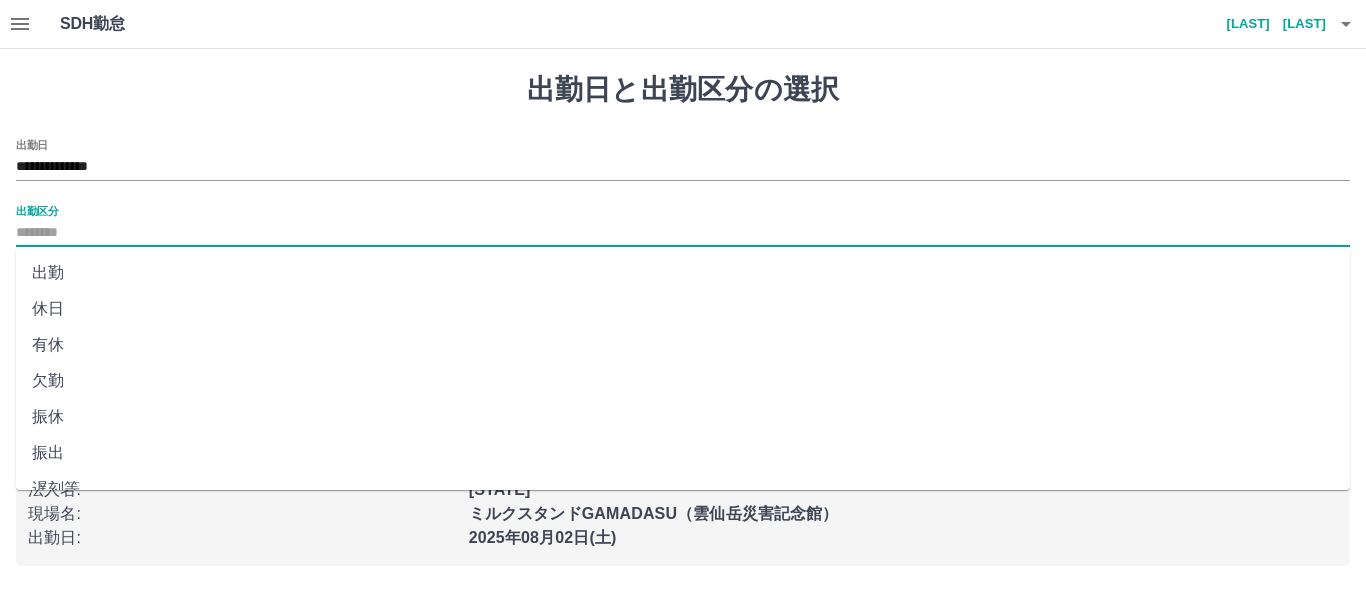 click on "出勤" at bounding box center (683, 273) 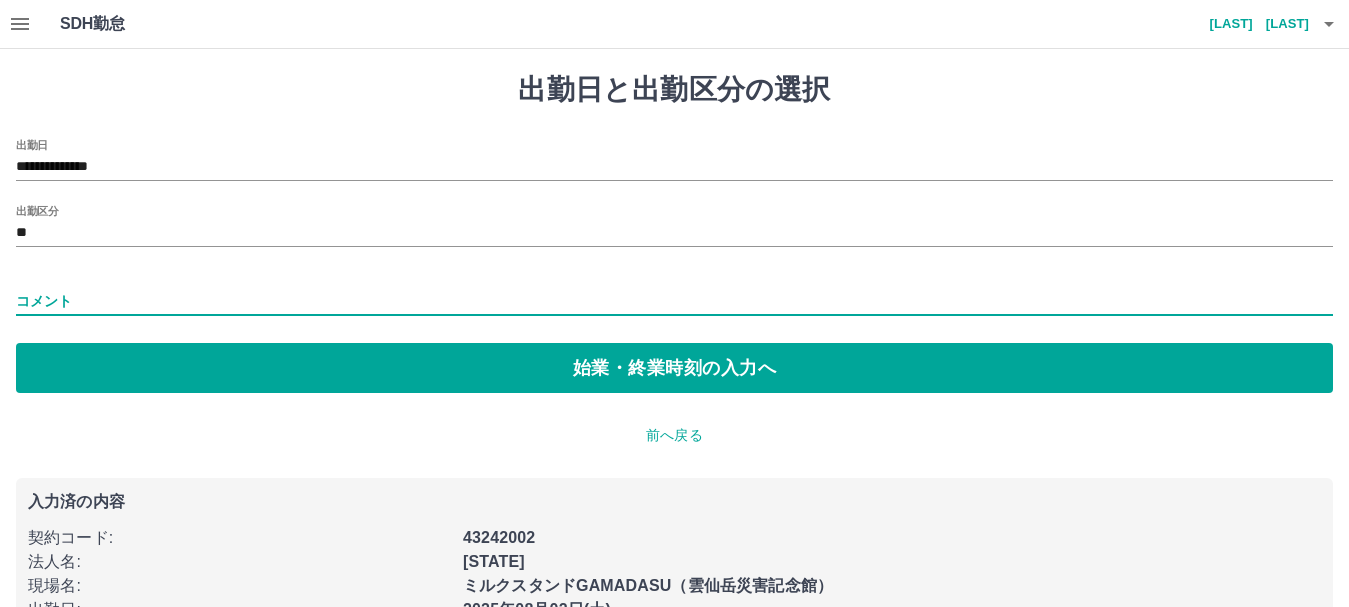 click on "コメント" at bounding box center [674, 301] 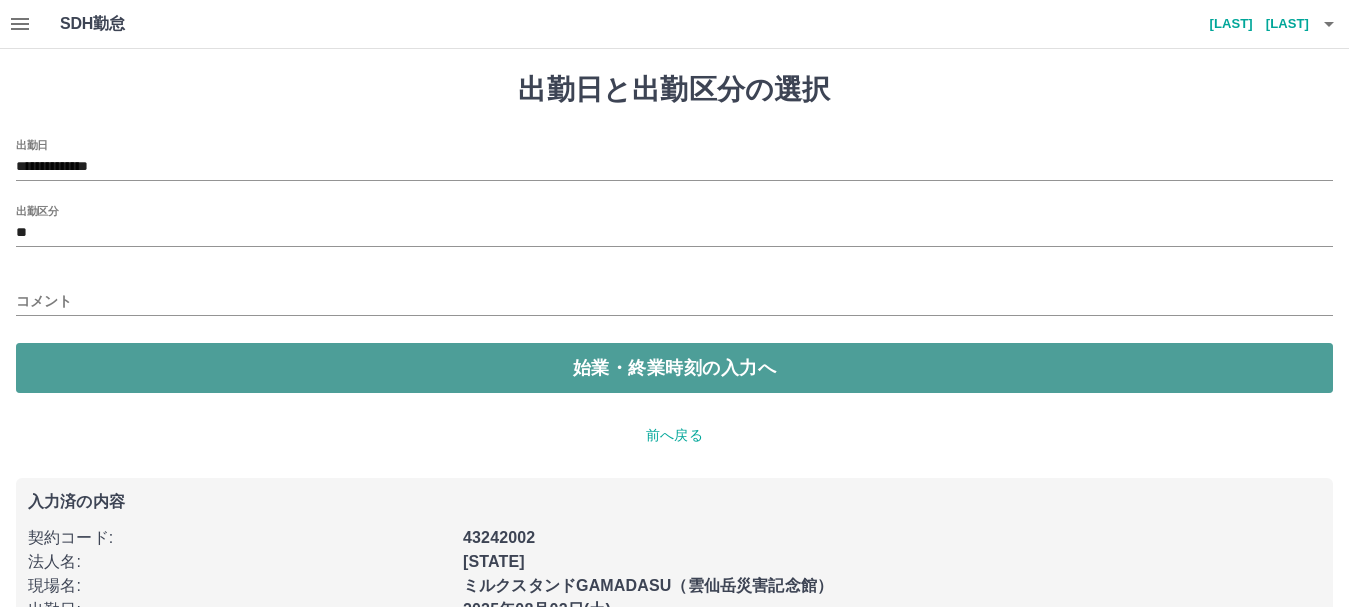 click on "始業・終業時刻の入力へ" at bounding box center [674, 368] 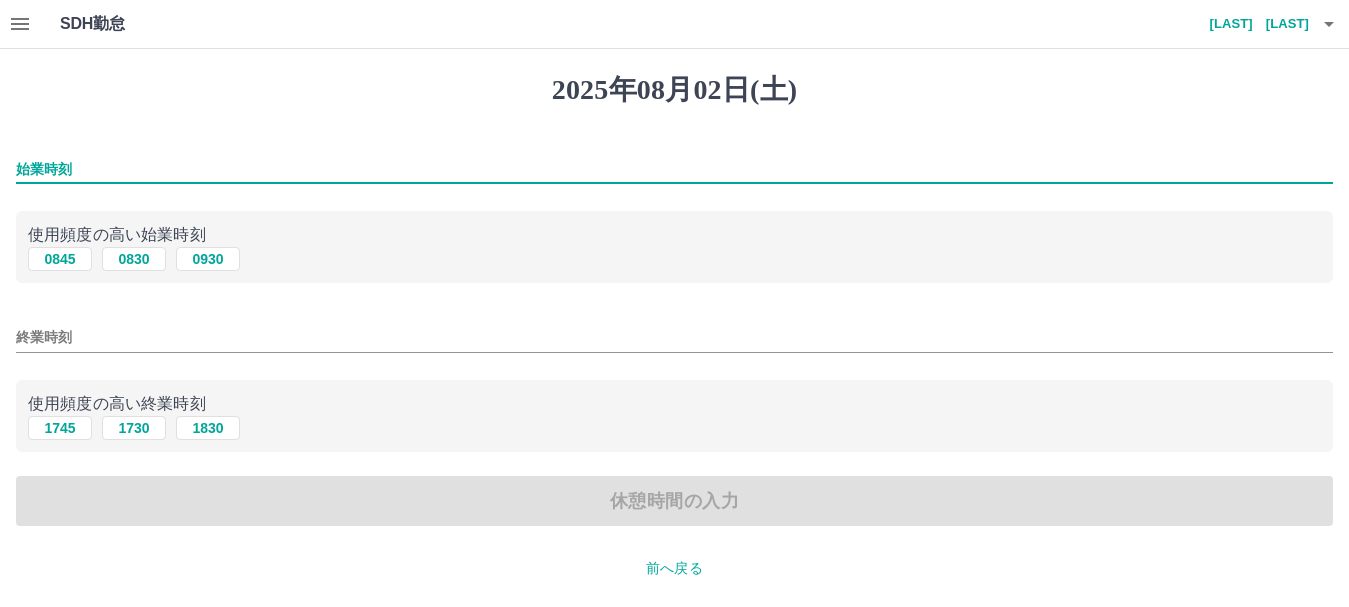 click on "始業時刻" at bounding box center [674, 169] 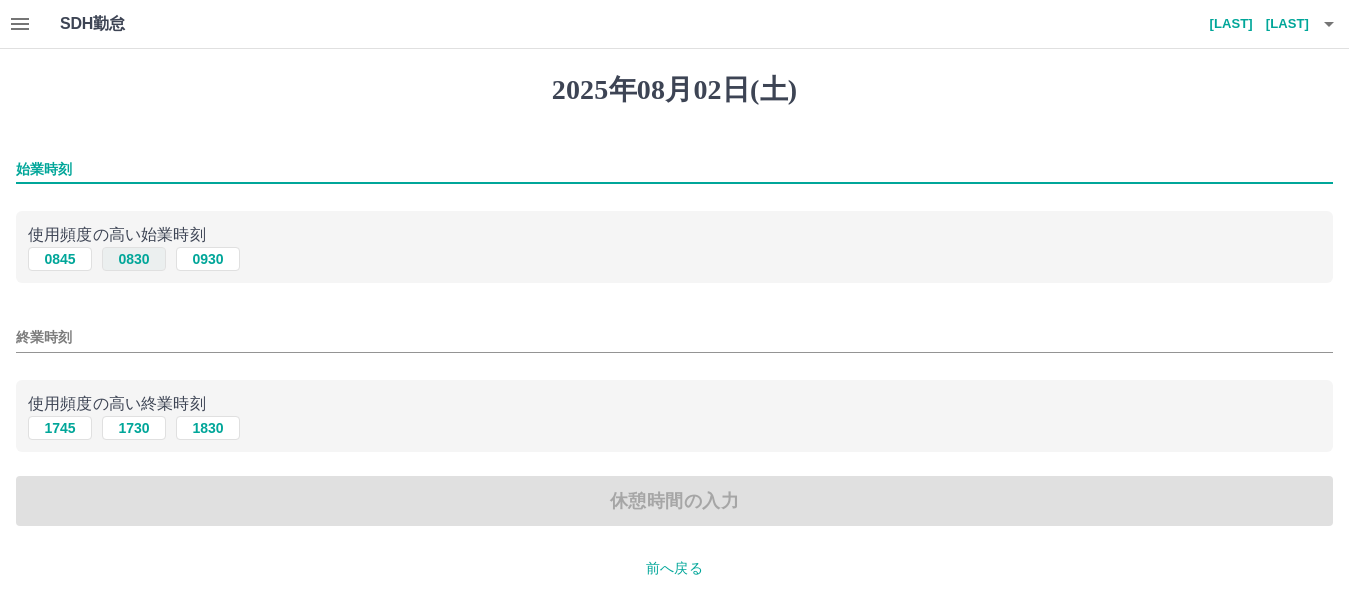 type on "****" 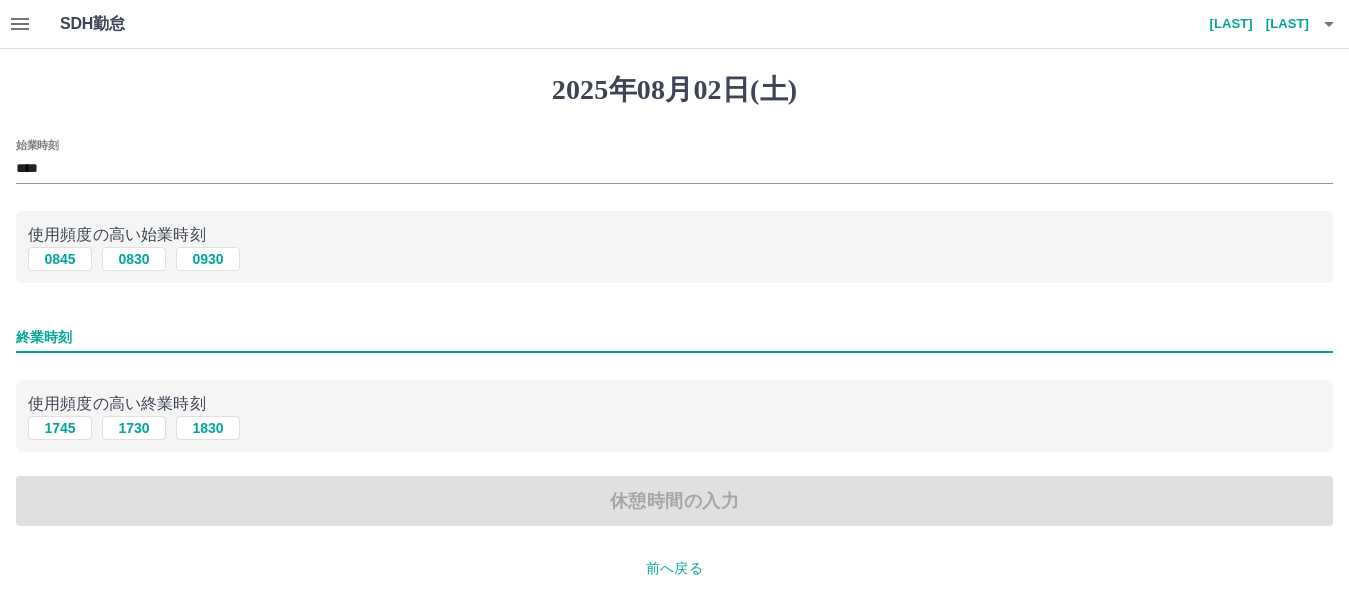 click on "終業時刻" at bounding box center (674, 337) 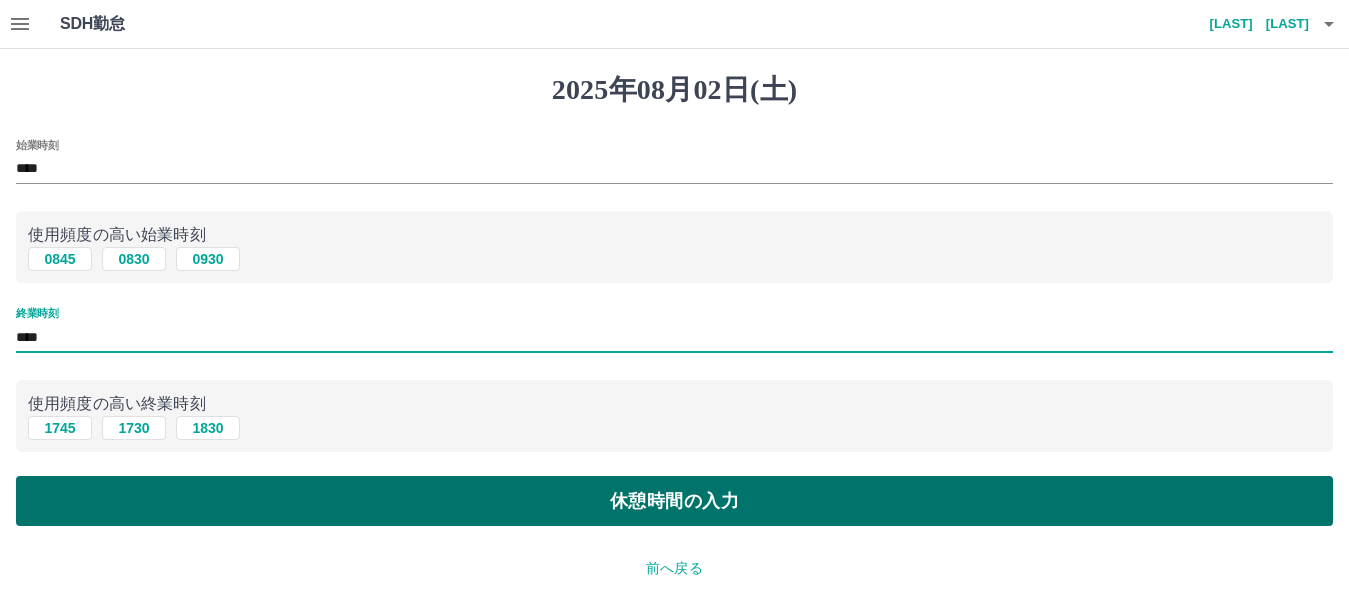 type on "****" 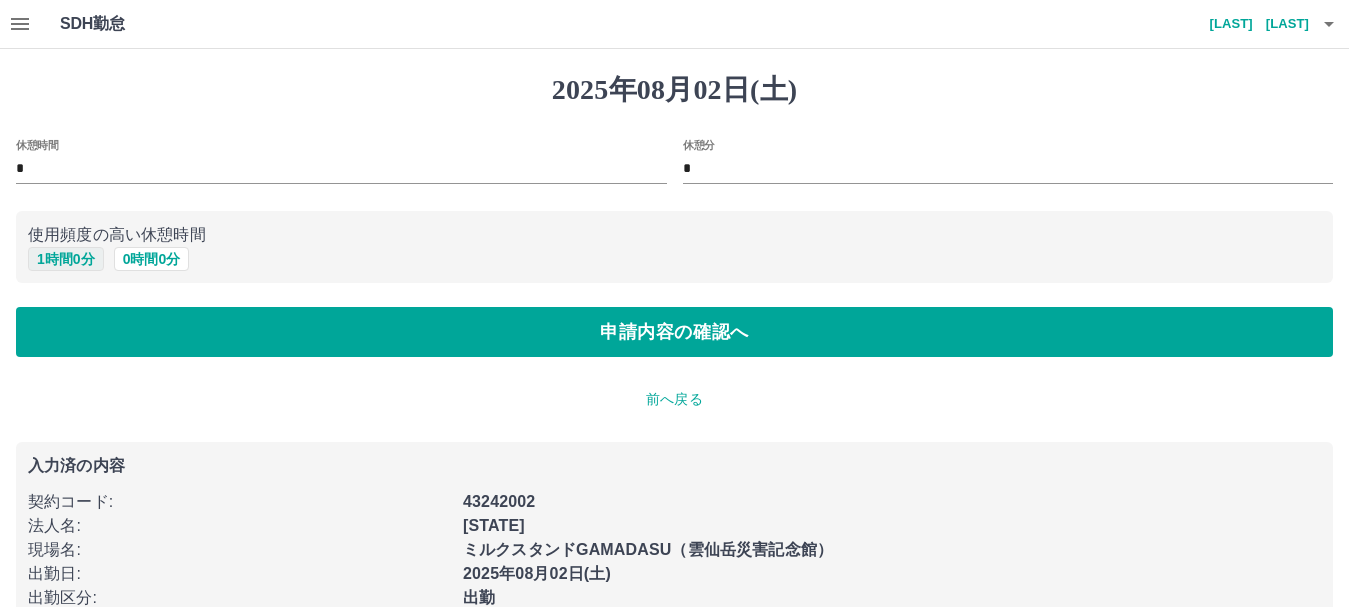 click on "1 時間 0 分" at bounding box center [66, 259] 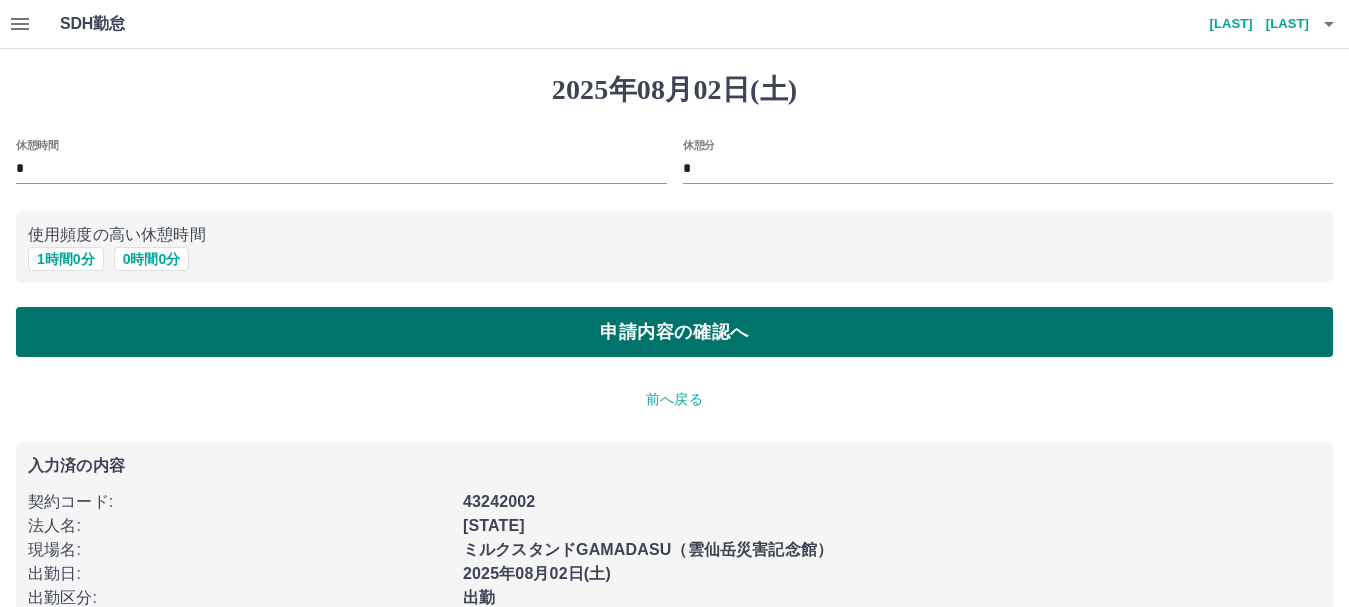 click on "申請内容の確認へ" at bounding box center [674, 332] 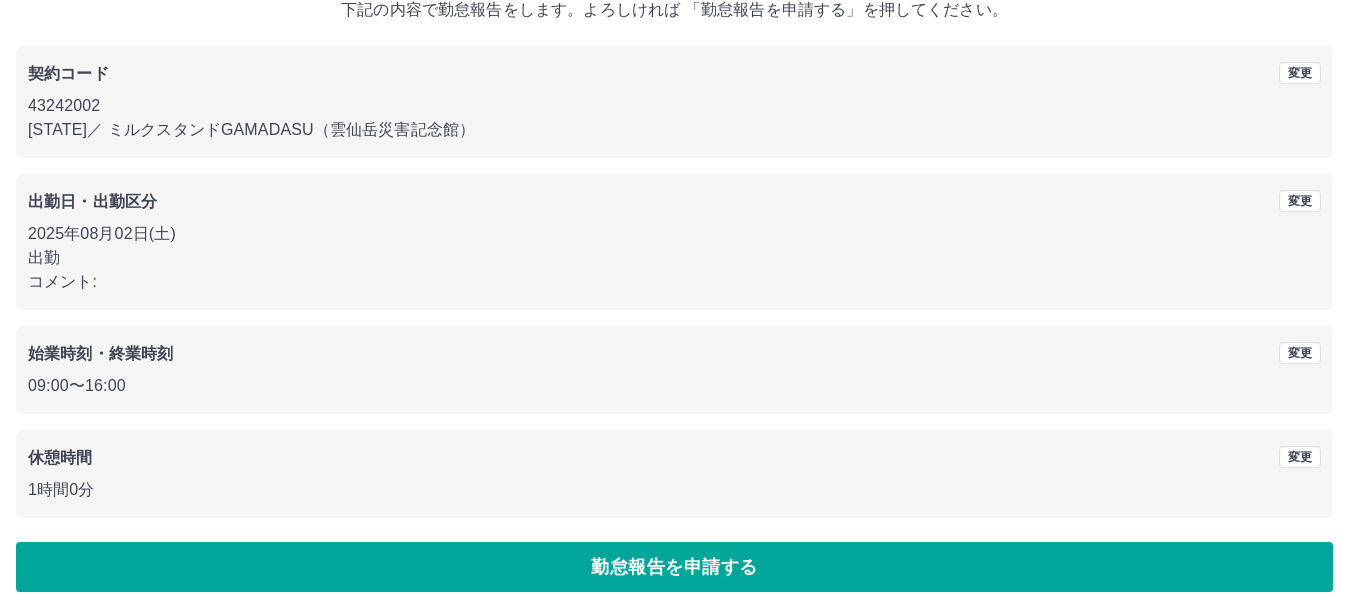 scroll, scrollTop: 142, scrollLeft: 0, axis: vertical 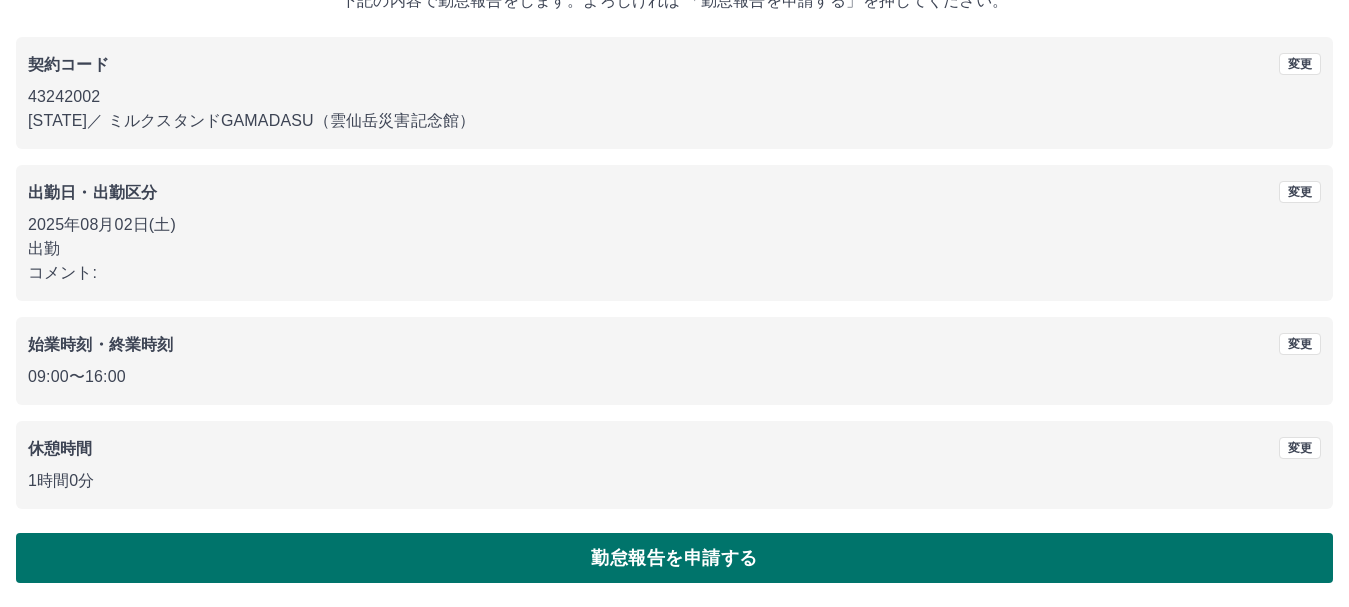 click on "勤怠報告を申請する" at bounding box center [674, 558] 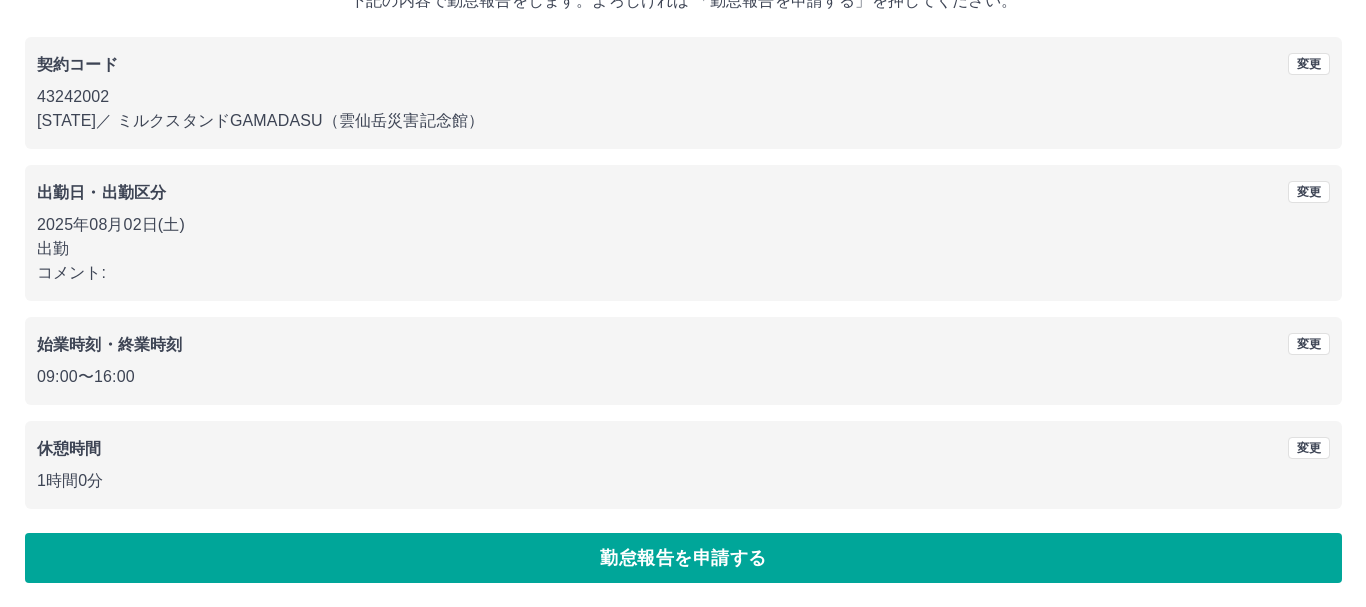 scroll, scrollTop: 0, scrollLeft: 0, axis: both 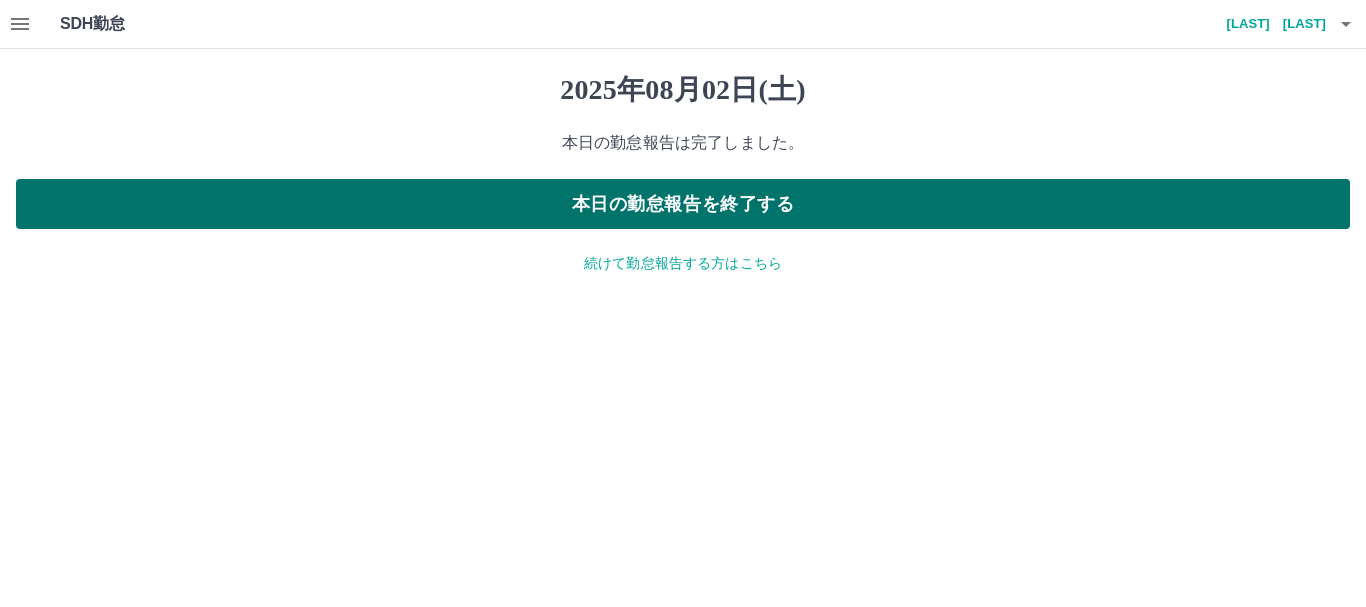 click on "本日の勤怠報告を終了する" at bounding box center (683, 204) 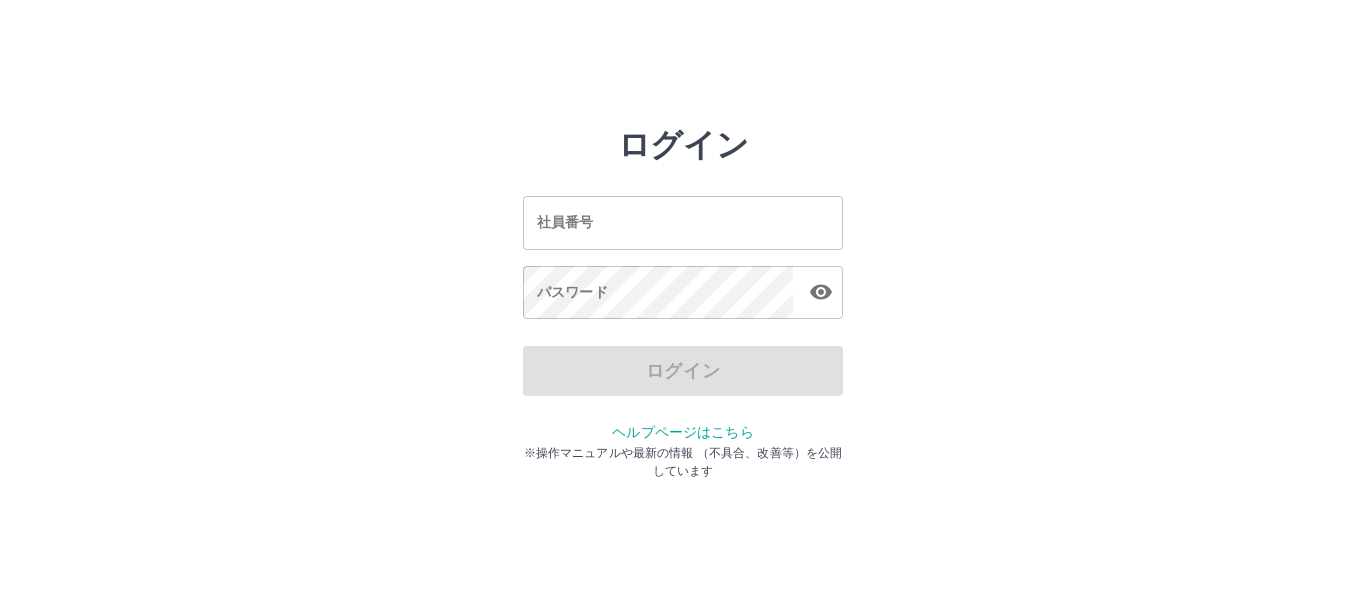 scroll, scrollTop: 0, scrollLeft: 0, axis: both 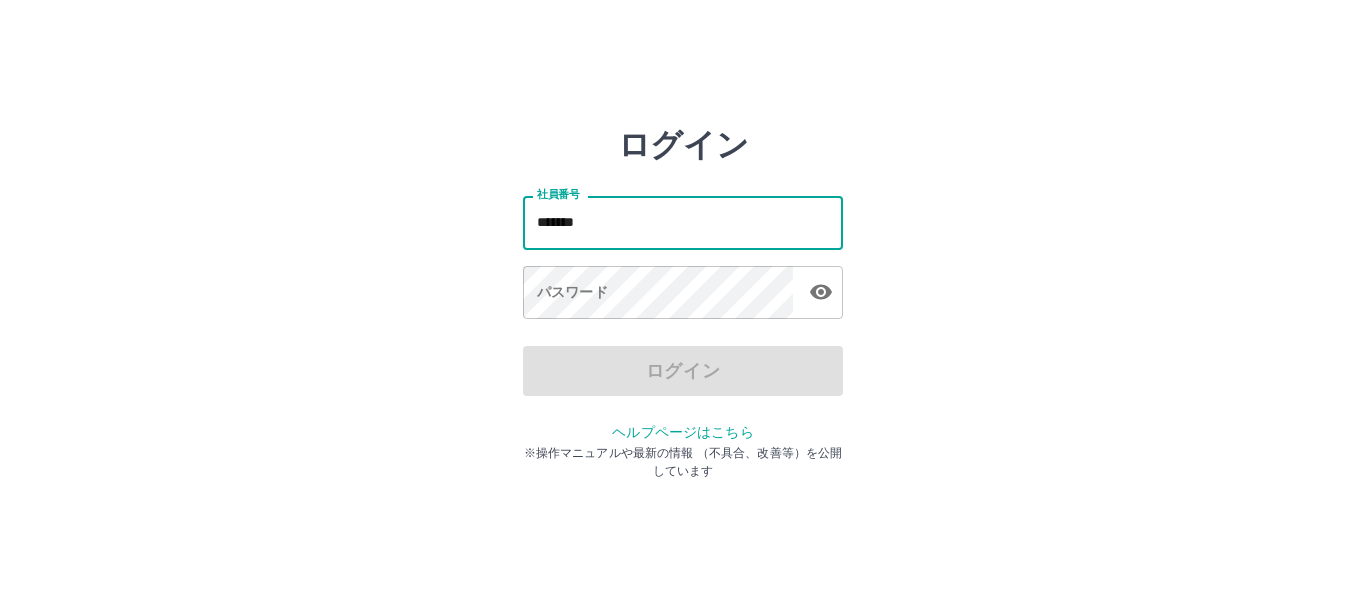 type on "*******" 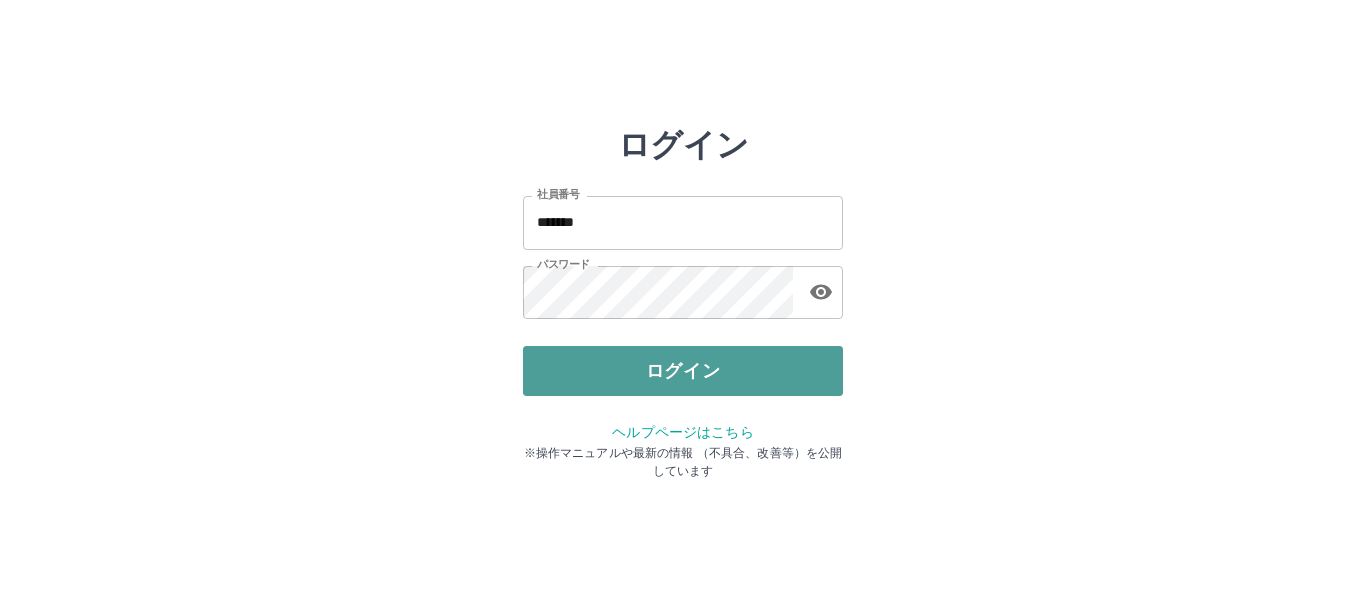 click on "ログイン" at bounding box center [683, 371] 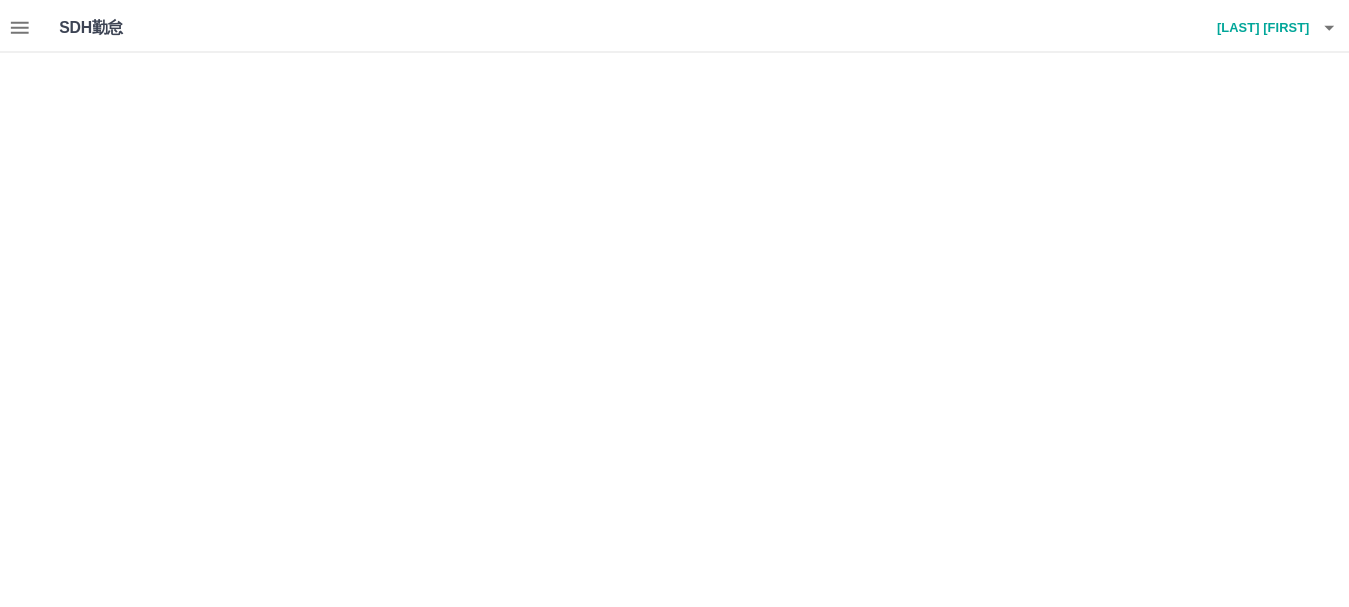 scroll, scrollTop: 0, scrollLeft: 0, axis: both 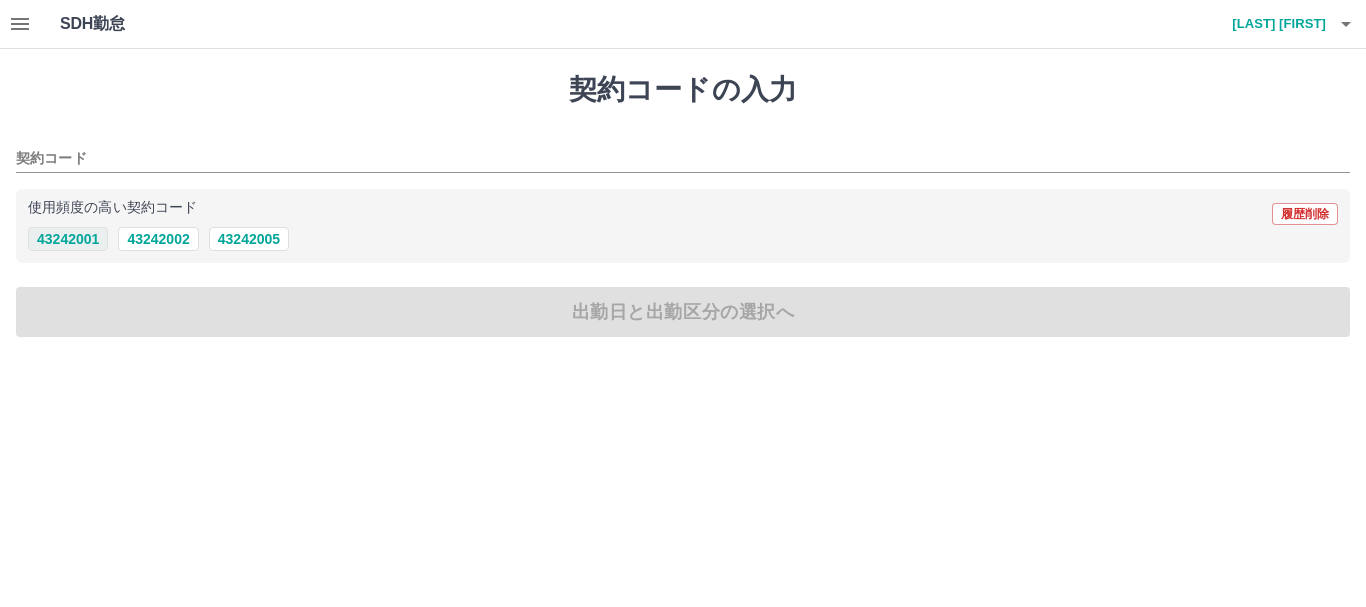 click on "43242001" at bounding box center (68, 239) 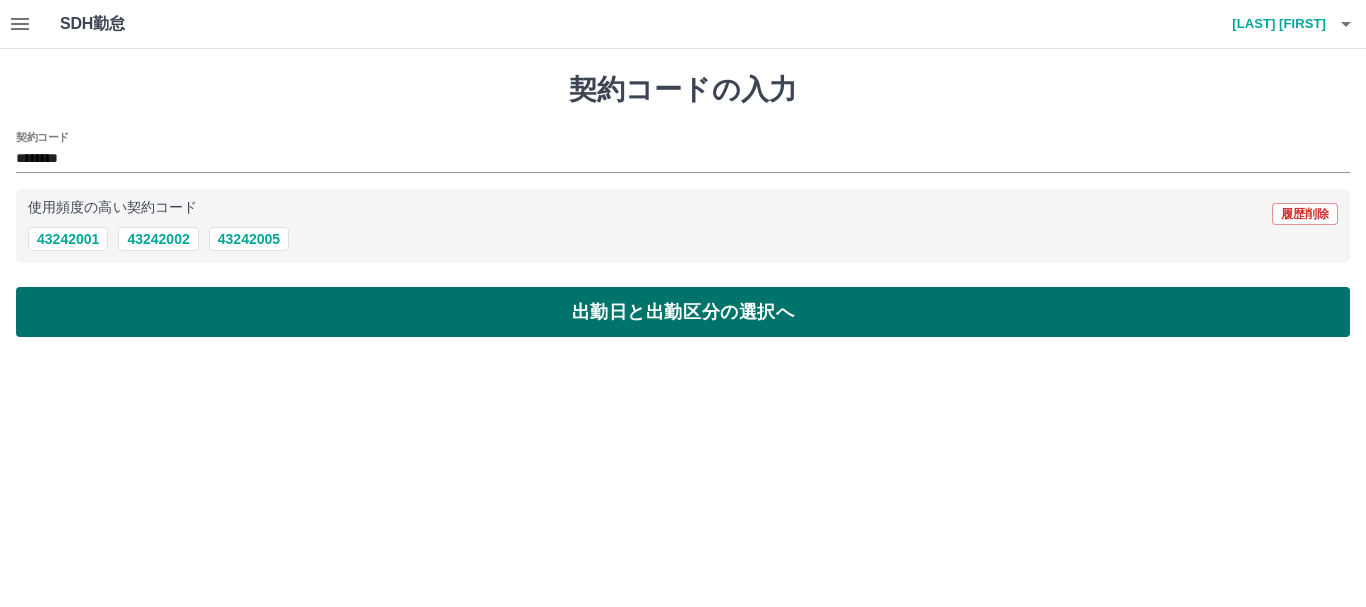 click on "出勤日と出勤区分の選択へ" at bounding box center [683, 312] 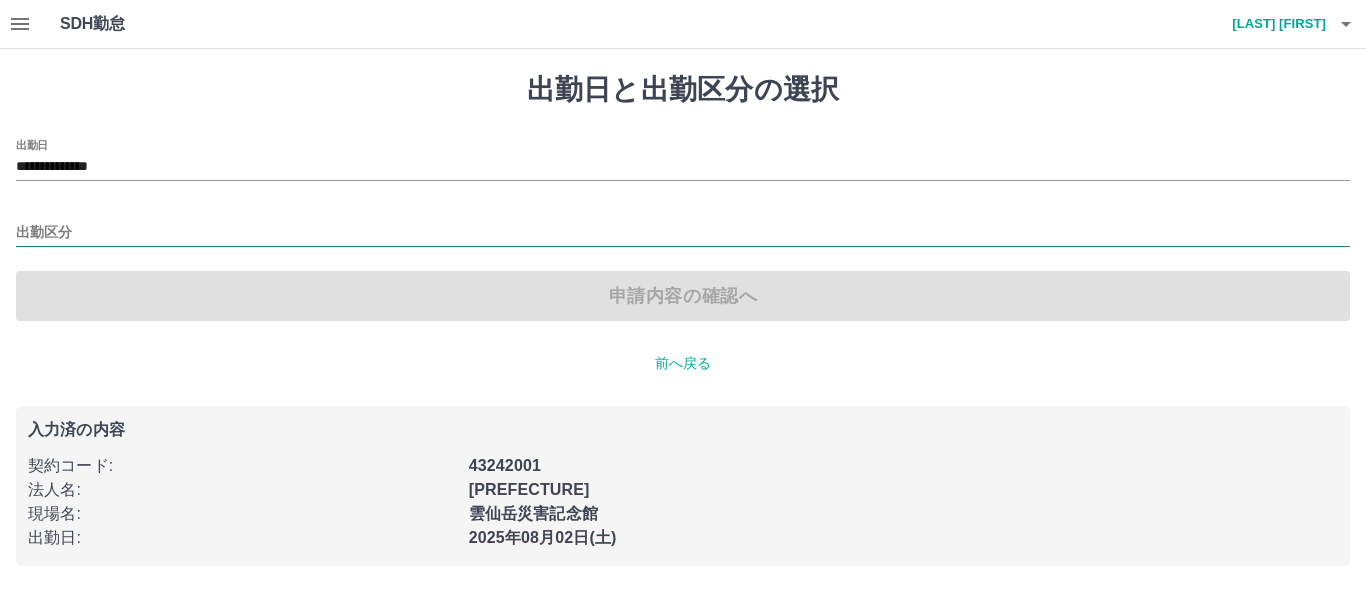 click on "出勤区分" at bounding box center (683, 233) 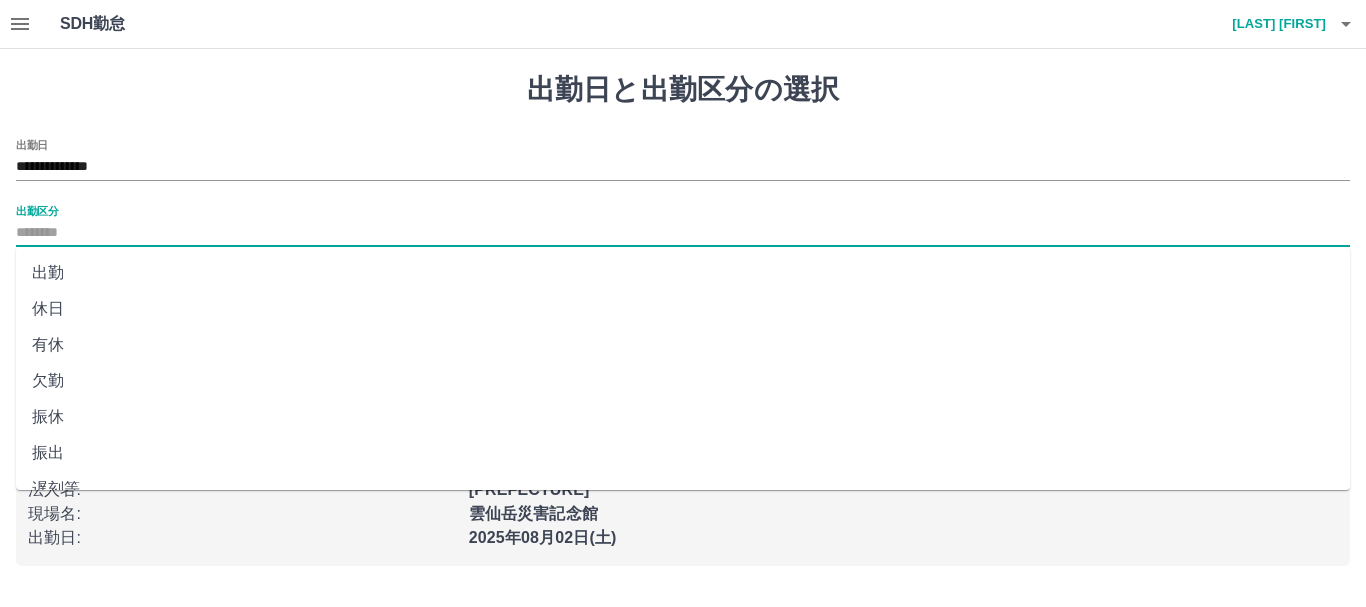 click on "出勤" at bounding box center [683, 273] 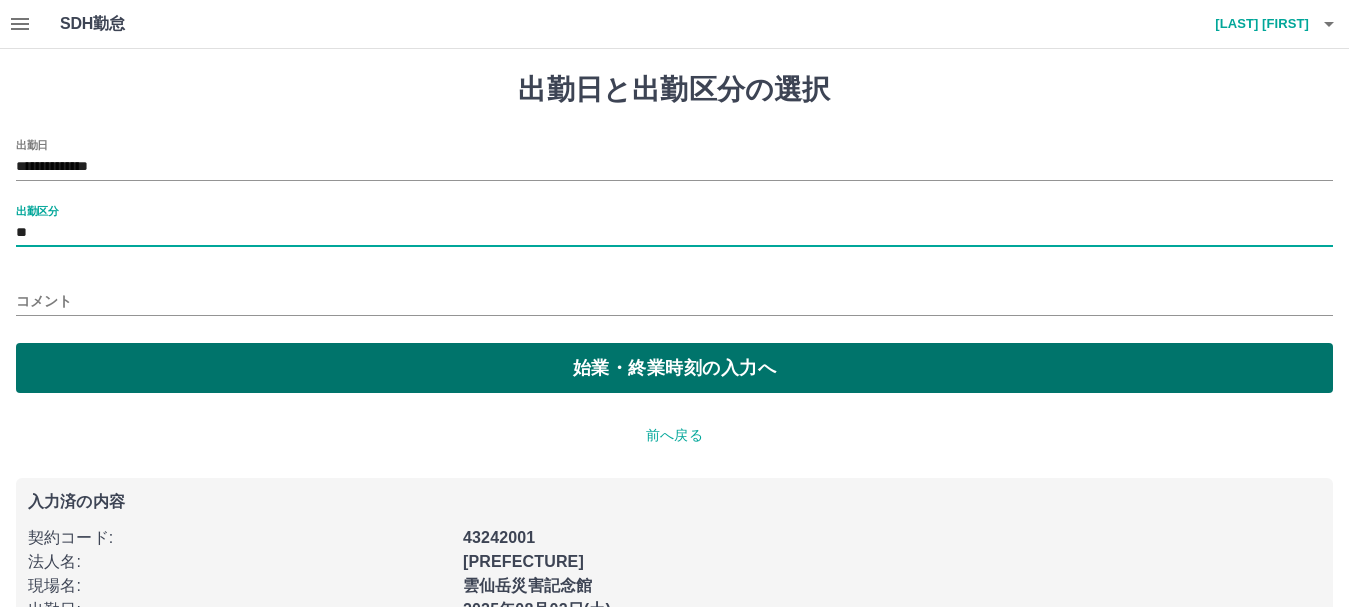 click on "始業・終業時刻の入力へ" at bounding box center [674, 368] 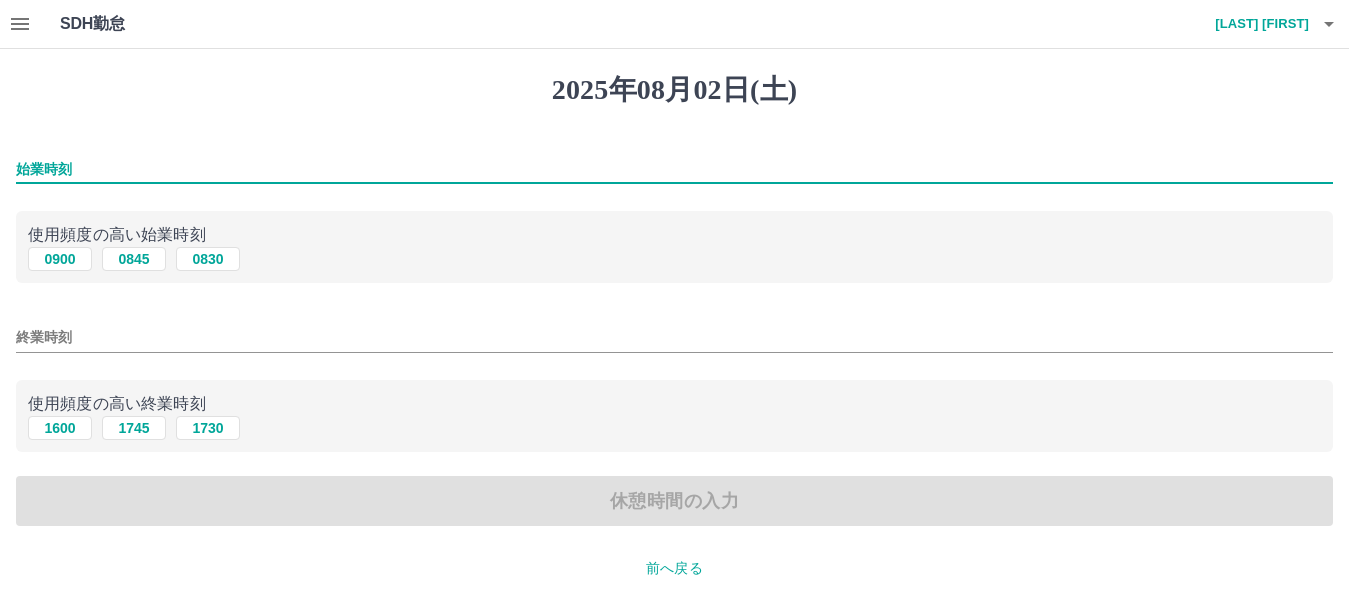 click on "始業時刻" at bounding box center (674, 169) 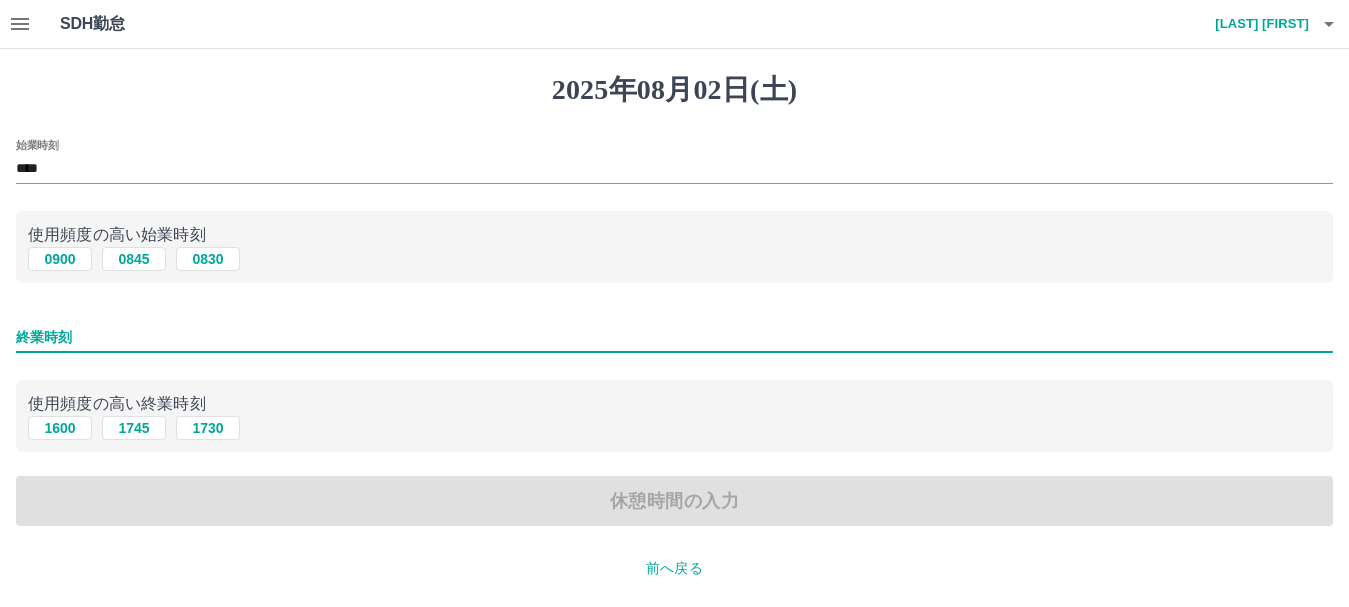 click on "終業時刻" at bounding box center [674, 337] 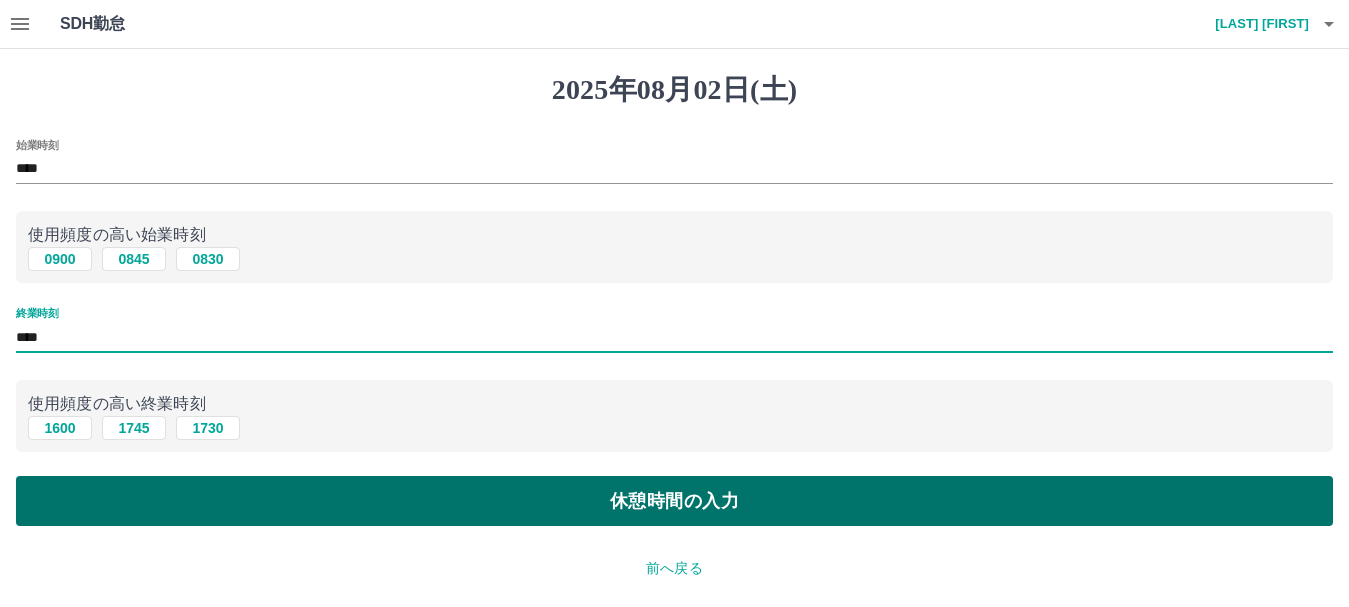 type on "****" 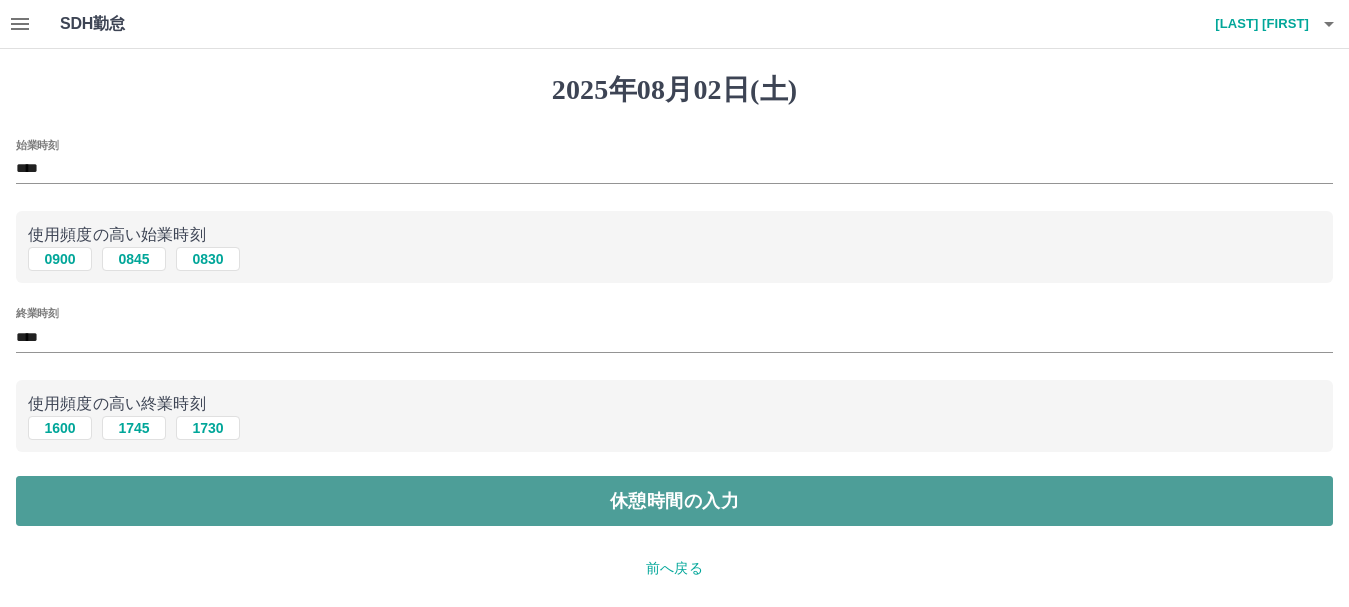 click on "休憩時間の入力" at bounding box center [674, 501] 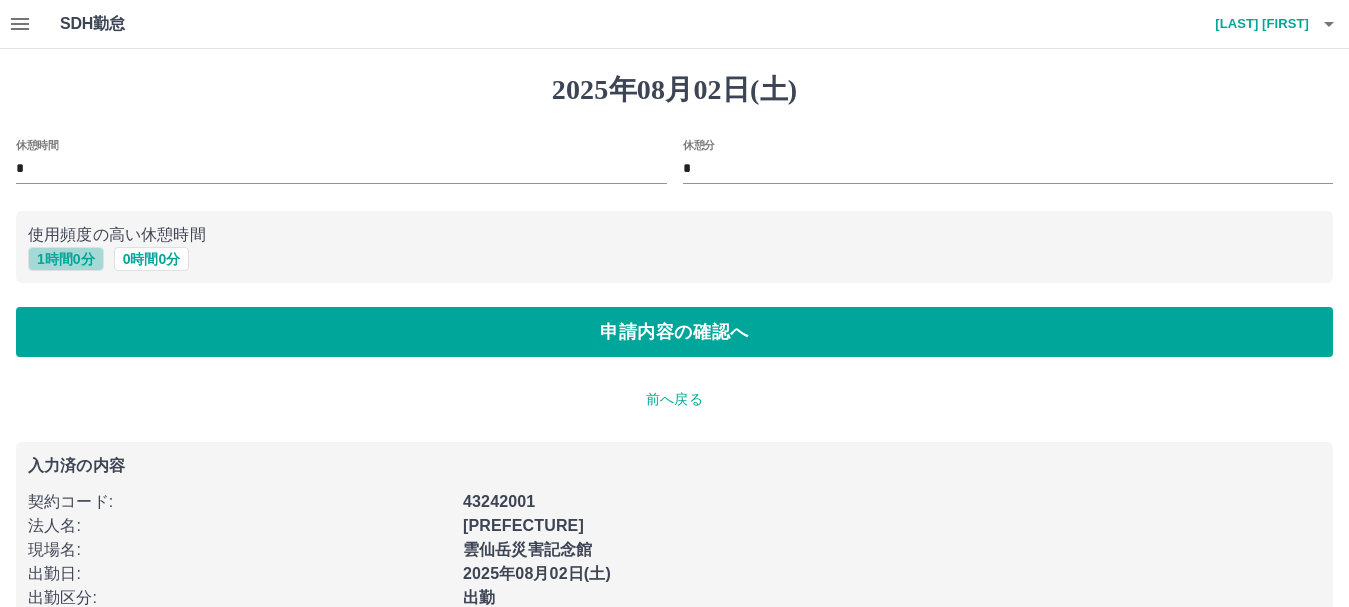 click on "1 時間 0 分" at bounding box center [66, 259] 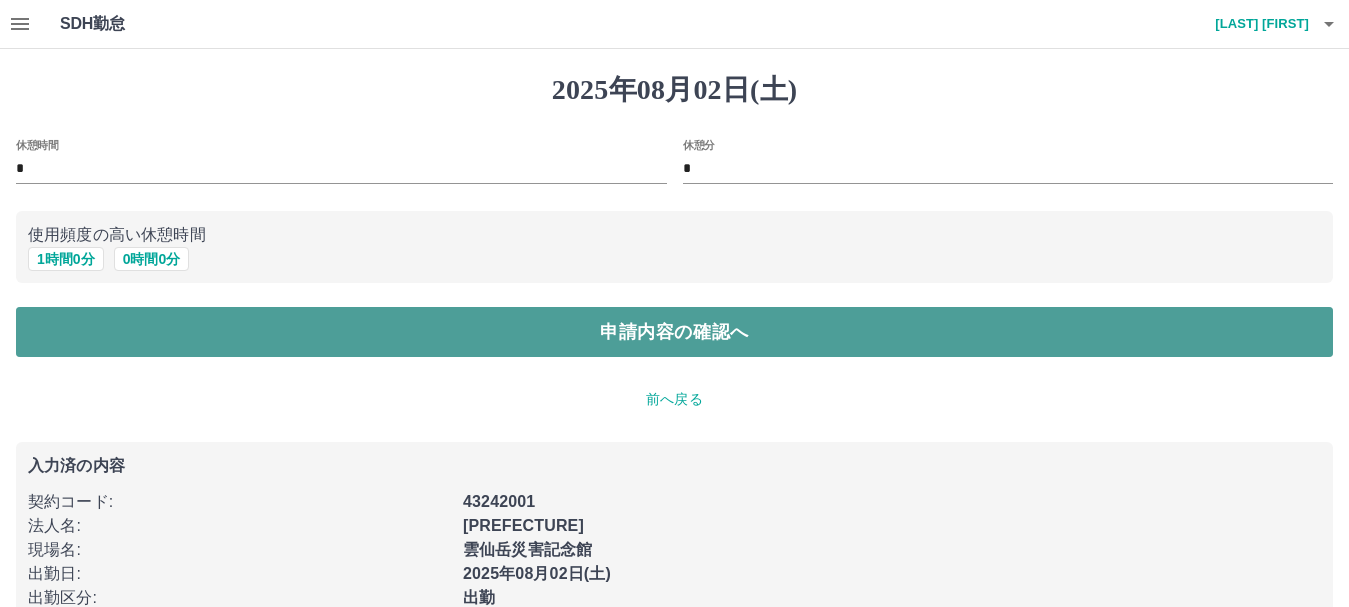 click on "申請内容の確認へ" at bounding box center [674, 332] 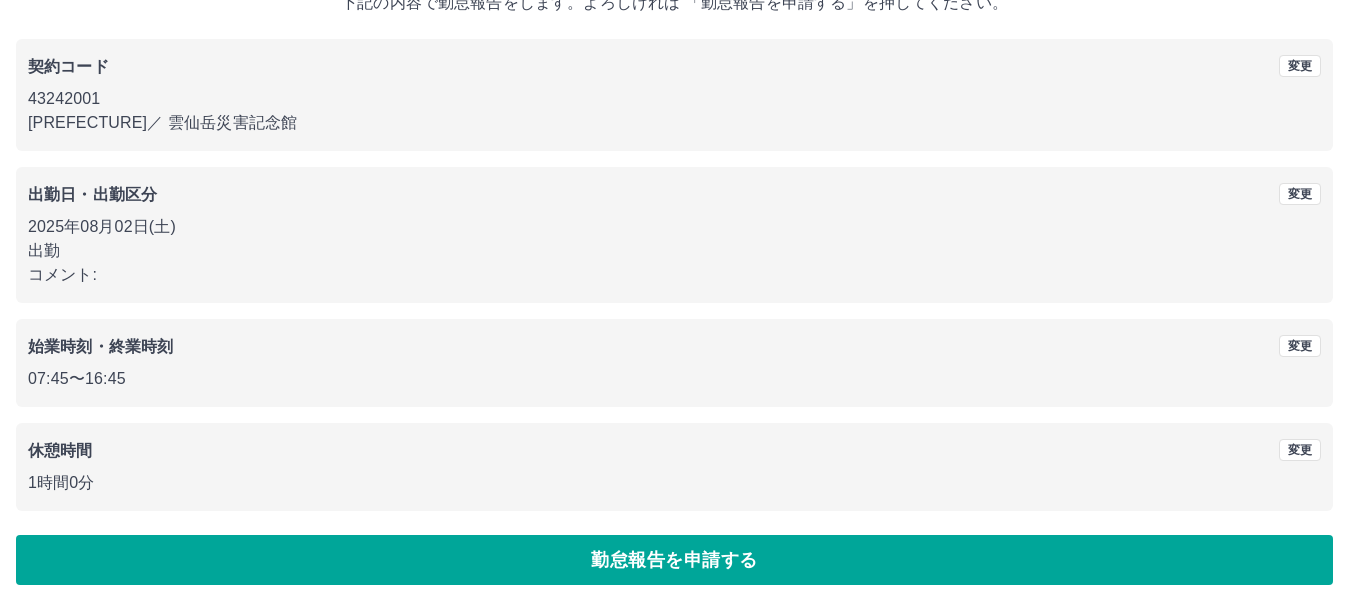 scroll, scrollTop: 142, scrollLeft: 0, axis: vertical 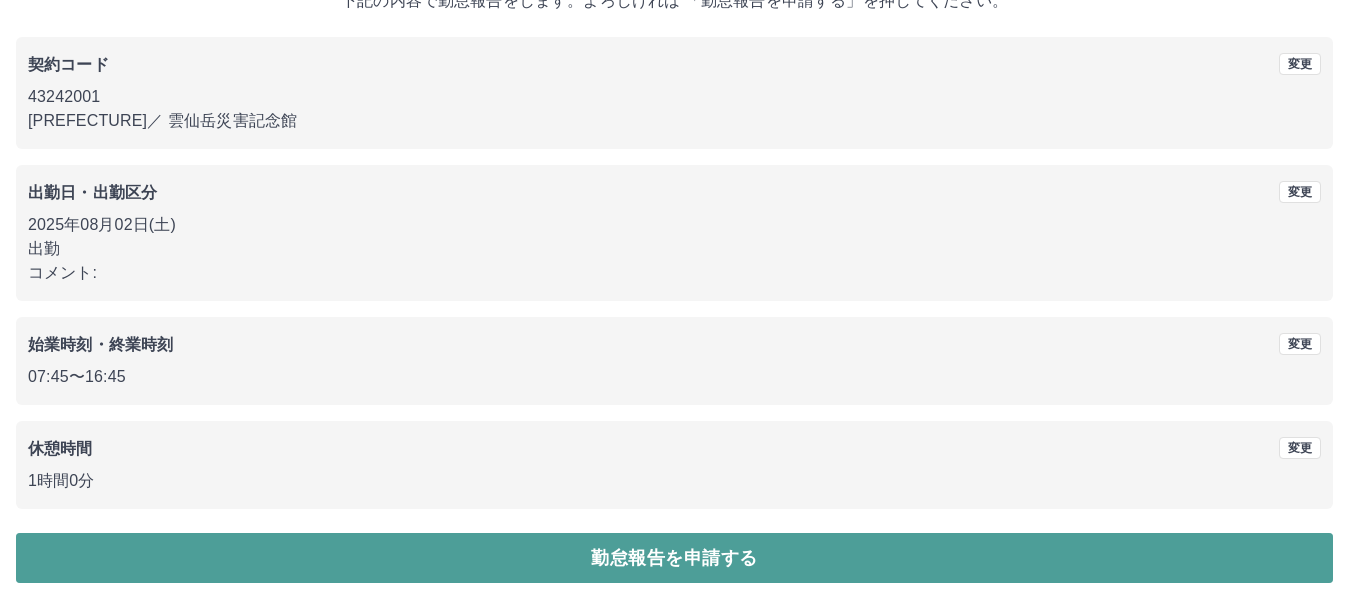 click on "勤怠報告を申請する" at bounding box center (674, 558) 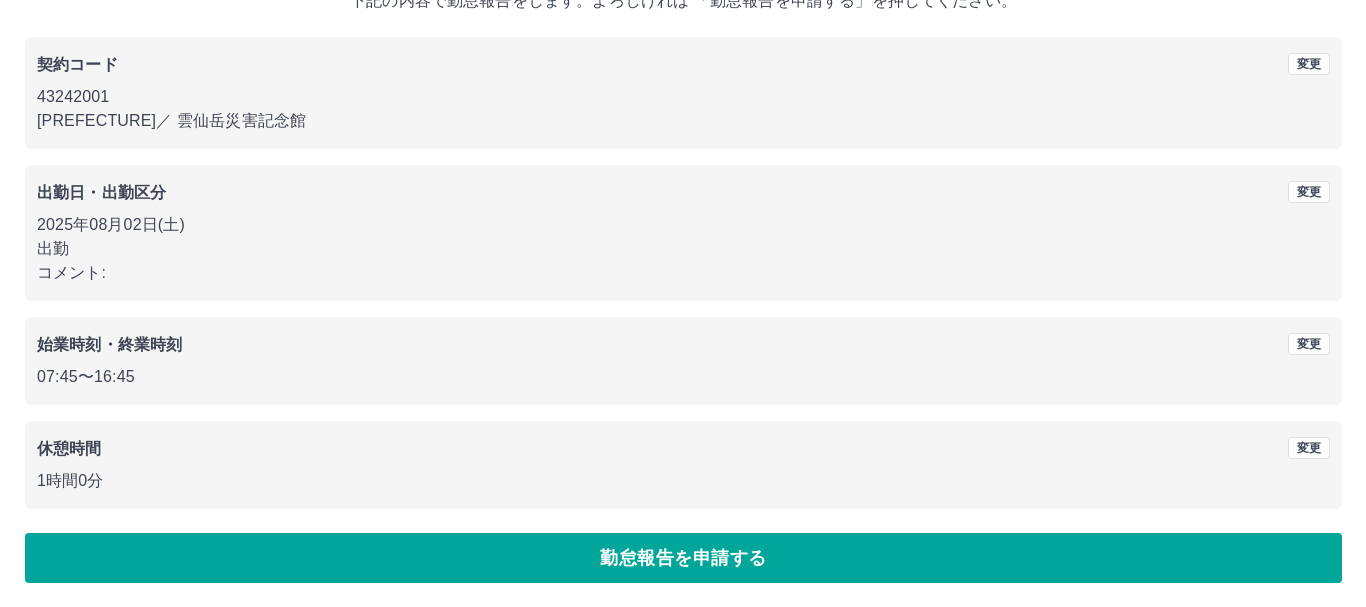 scroll, scrollTop: 0, scrollLeft: 0, axis: both 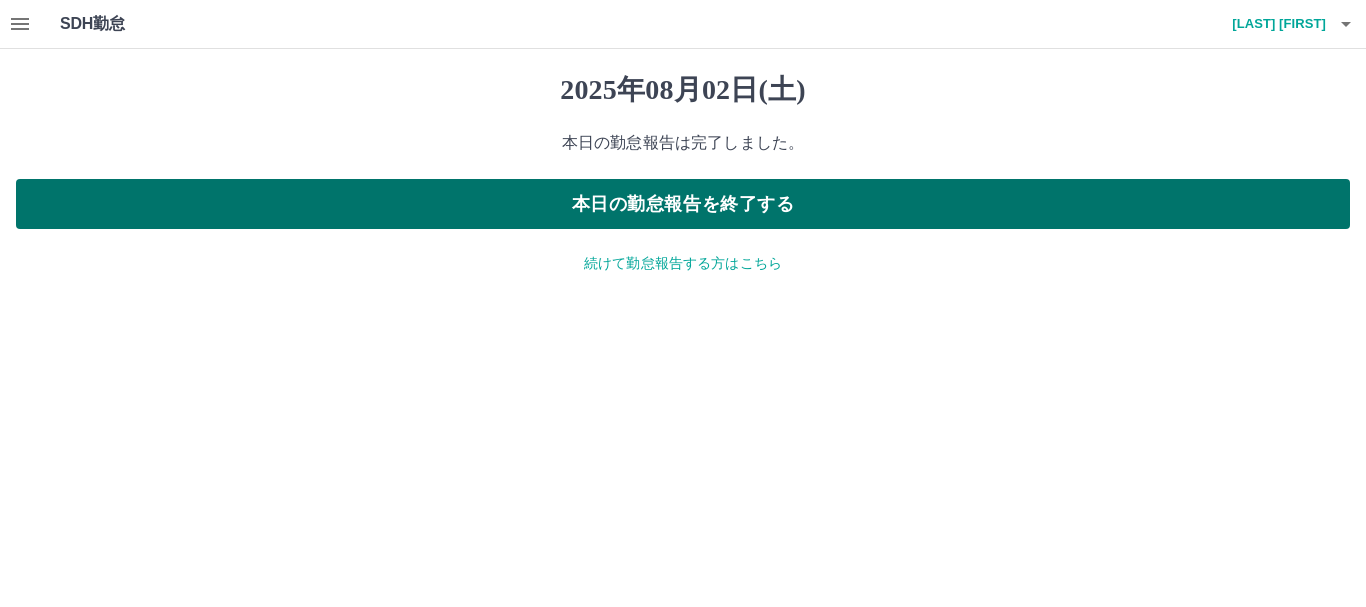 click on "本日の勤怠報告を終了する" at bounding box center [683, 204] 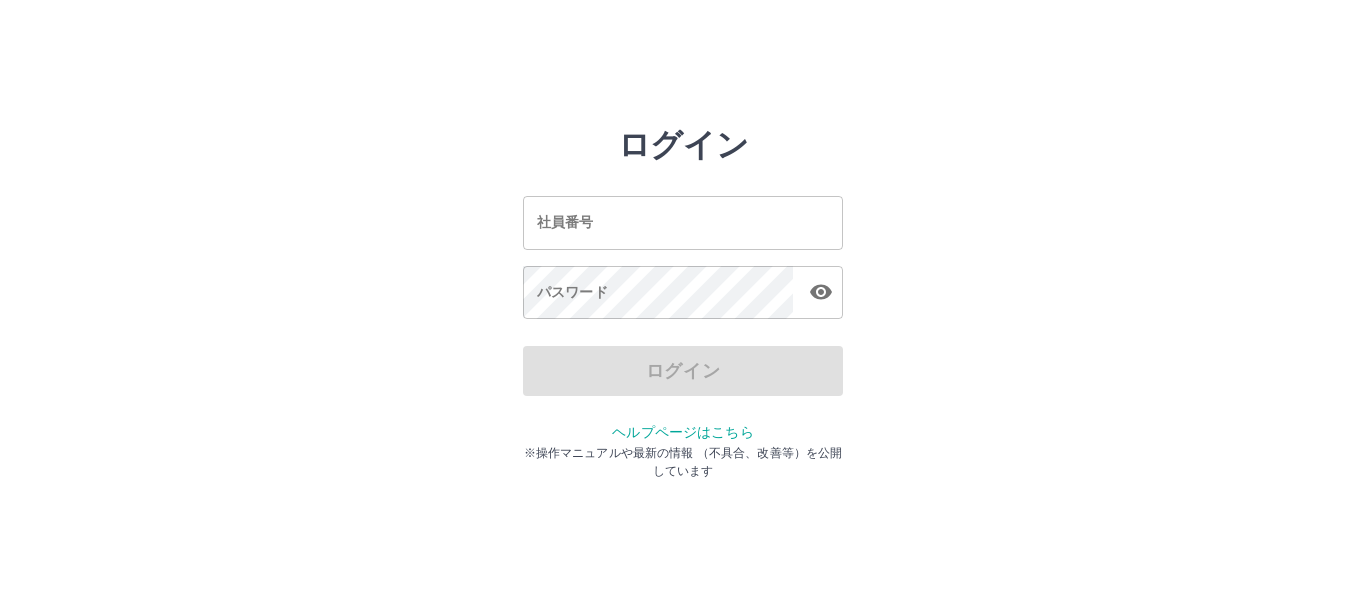 scroll, scrollTop: 0, scrollLeft: 0, axis: both 